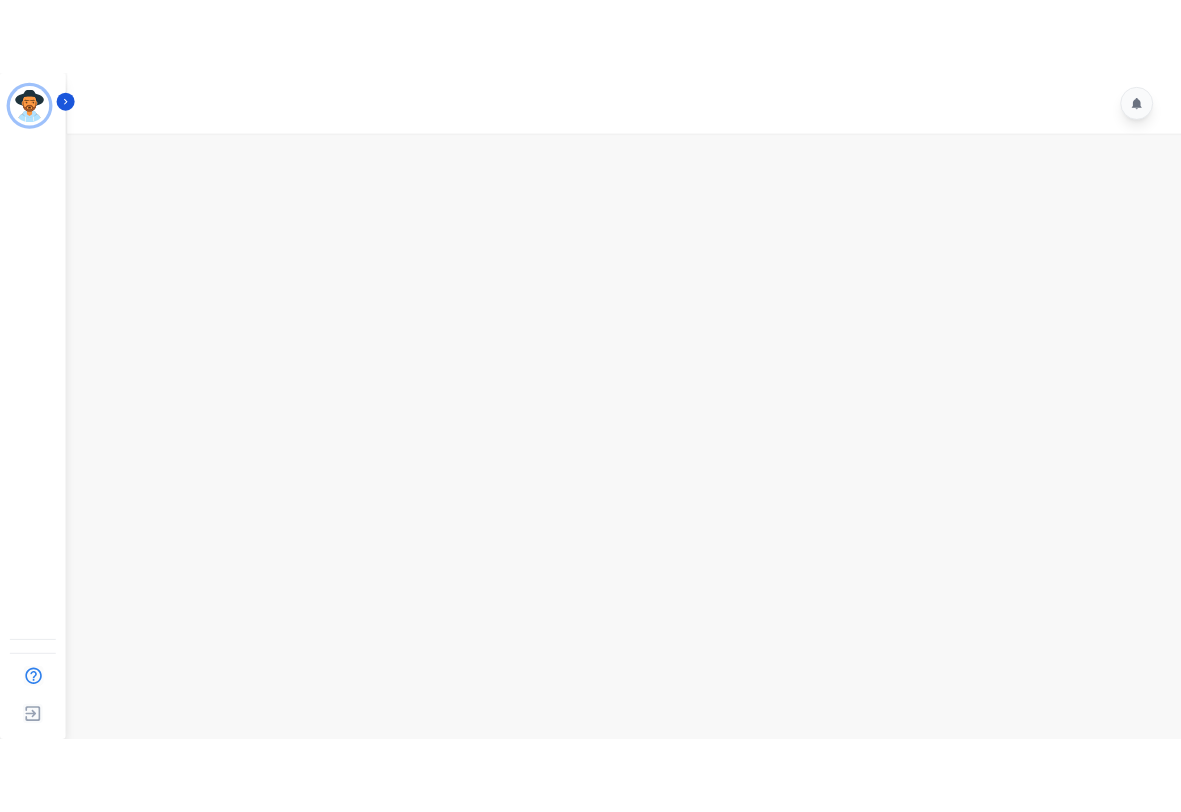 scroll, scrollTop: 0, scrollLeft: 0, axis: both 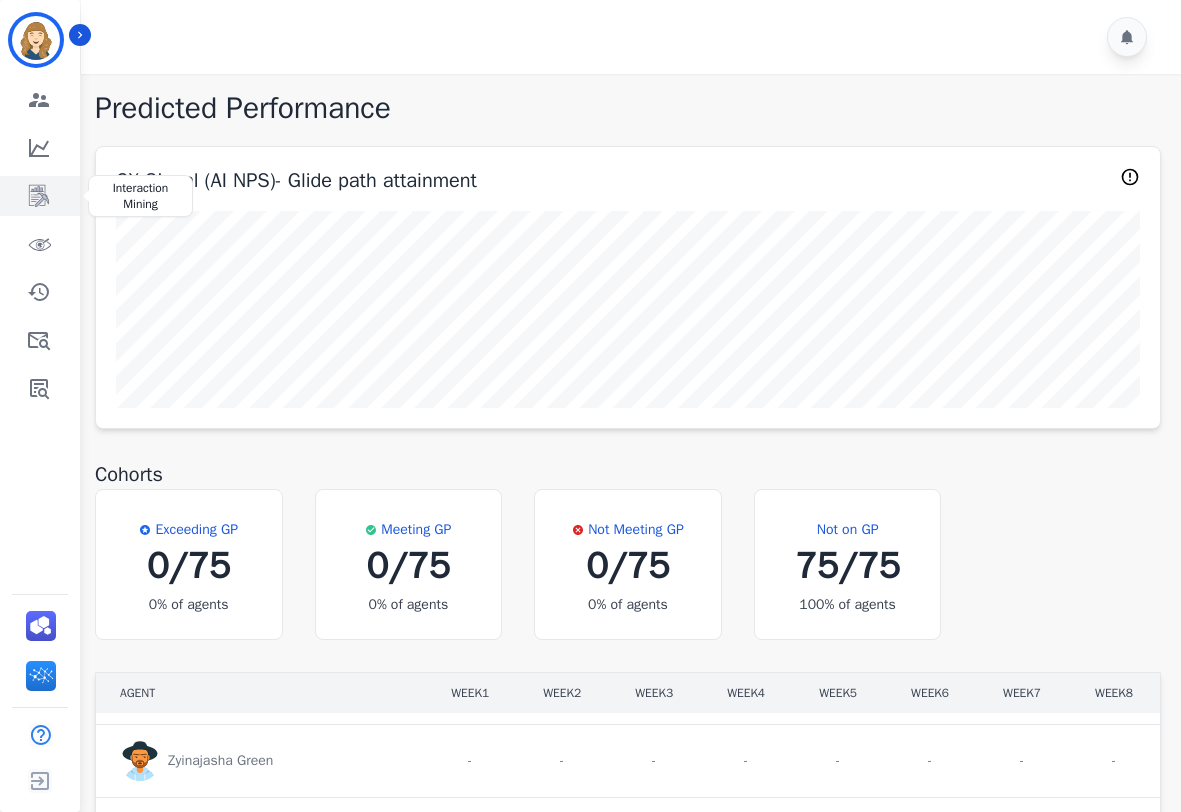 click 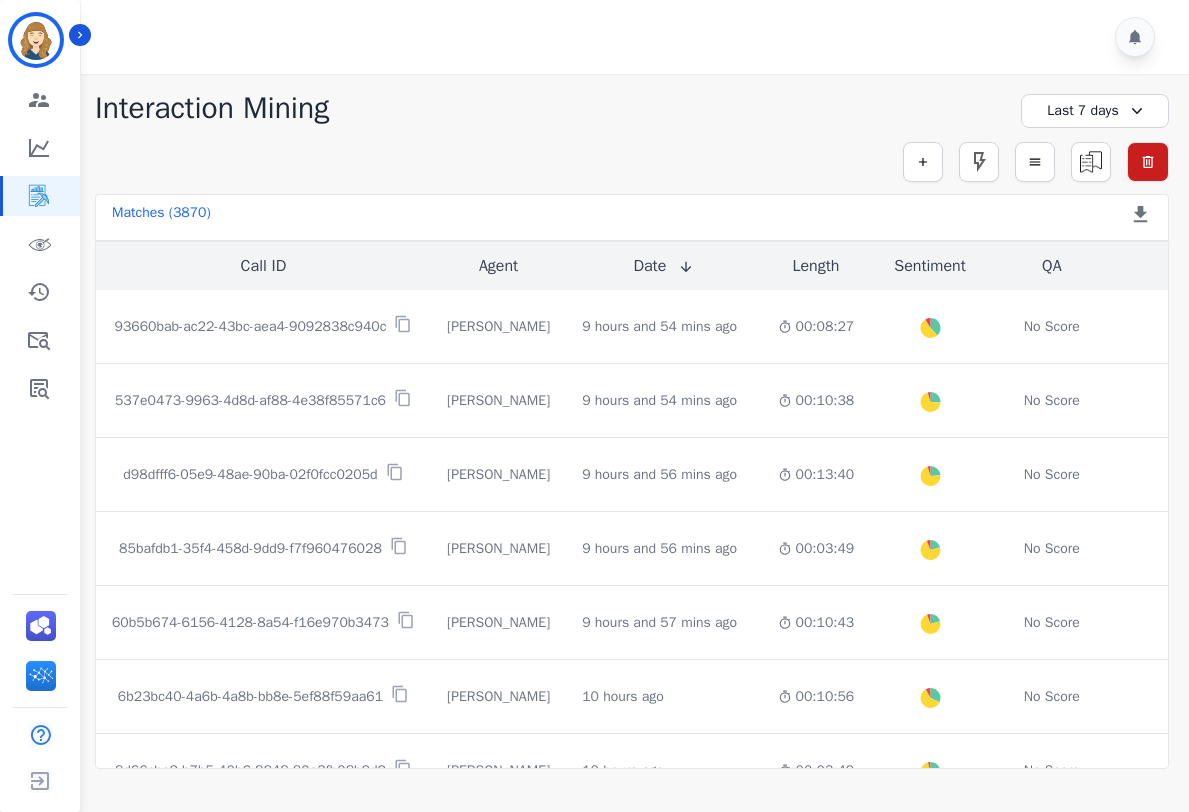 click 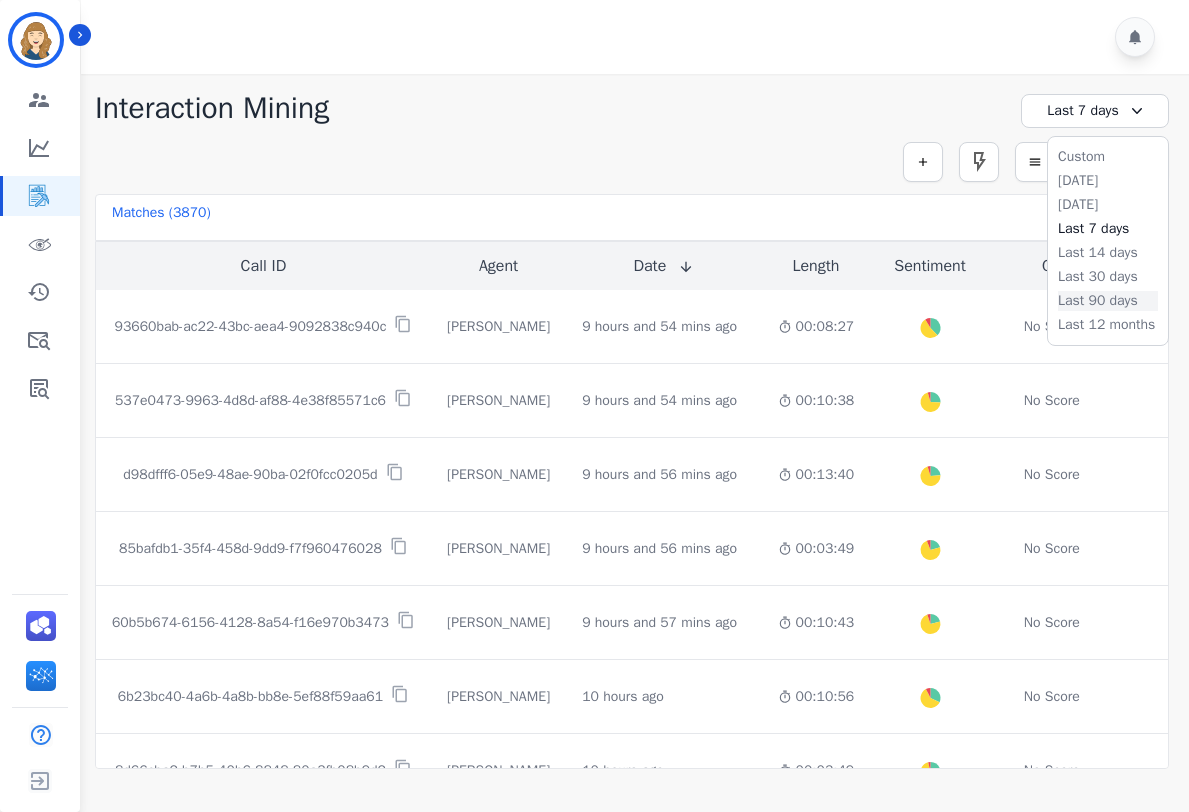 click on "Last 90 days" at bounding box center (1108, 301) 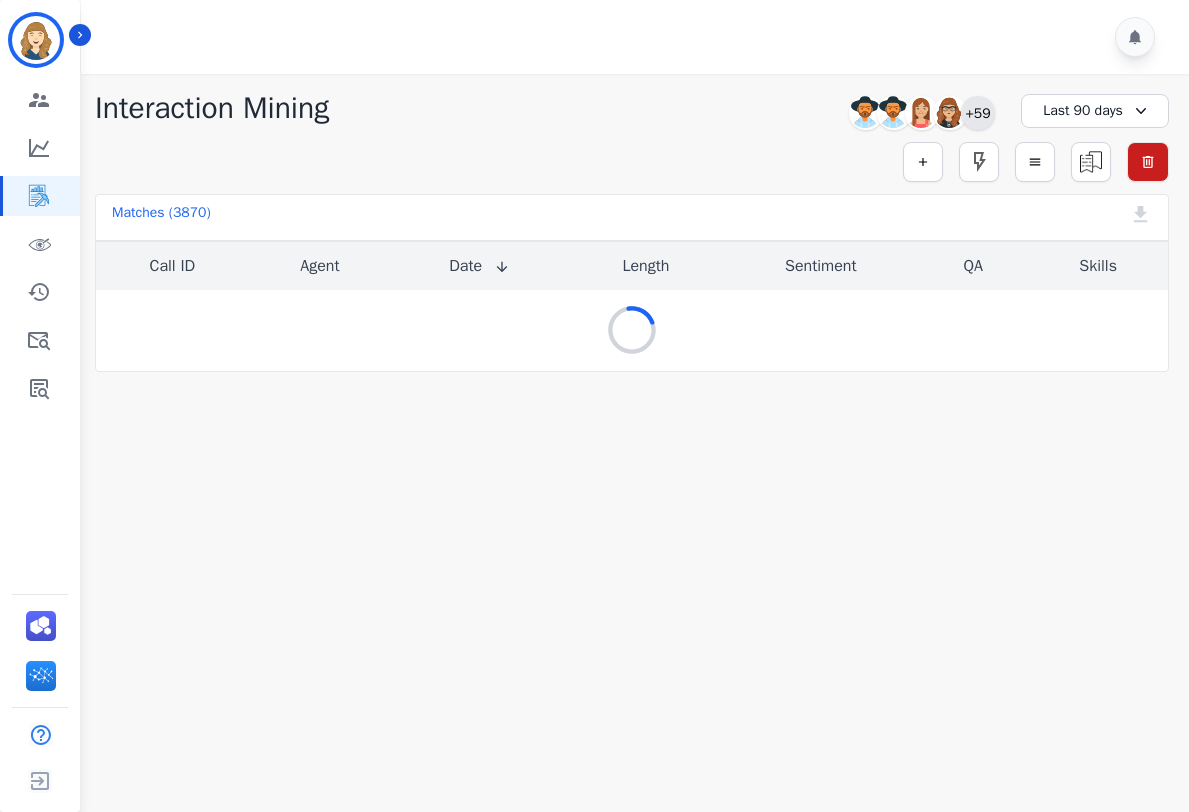 click on "+59" at bounding box center [978, 113] 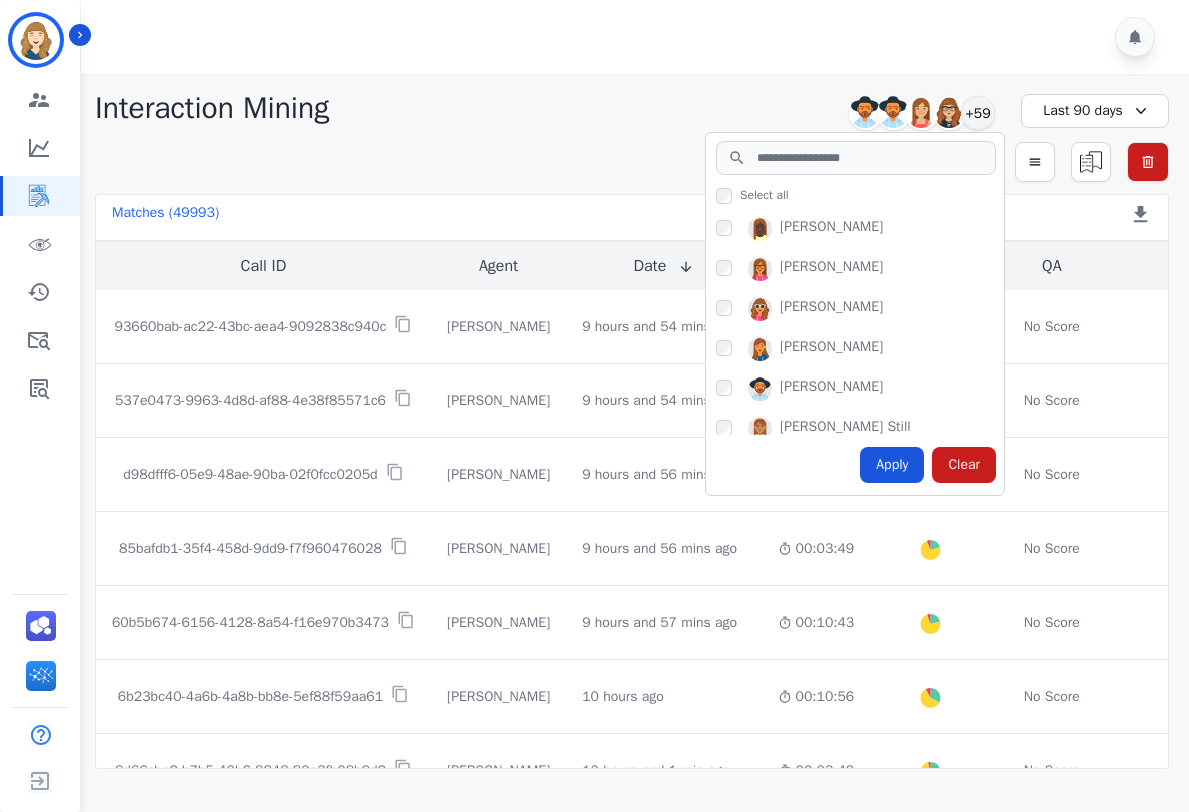 scroll, scrollTop: 2294, scrollLeft: 0, axis: vertical 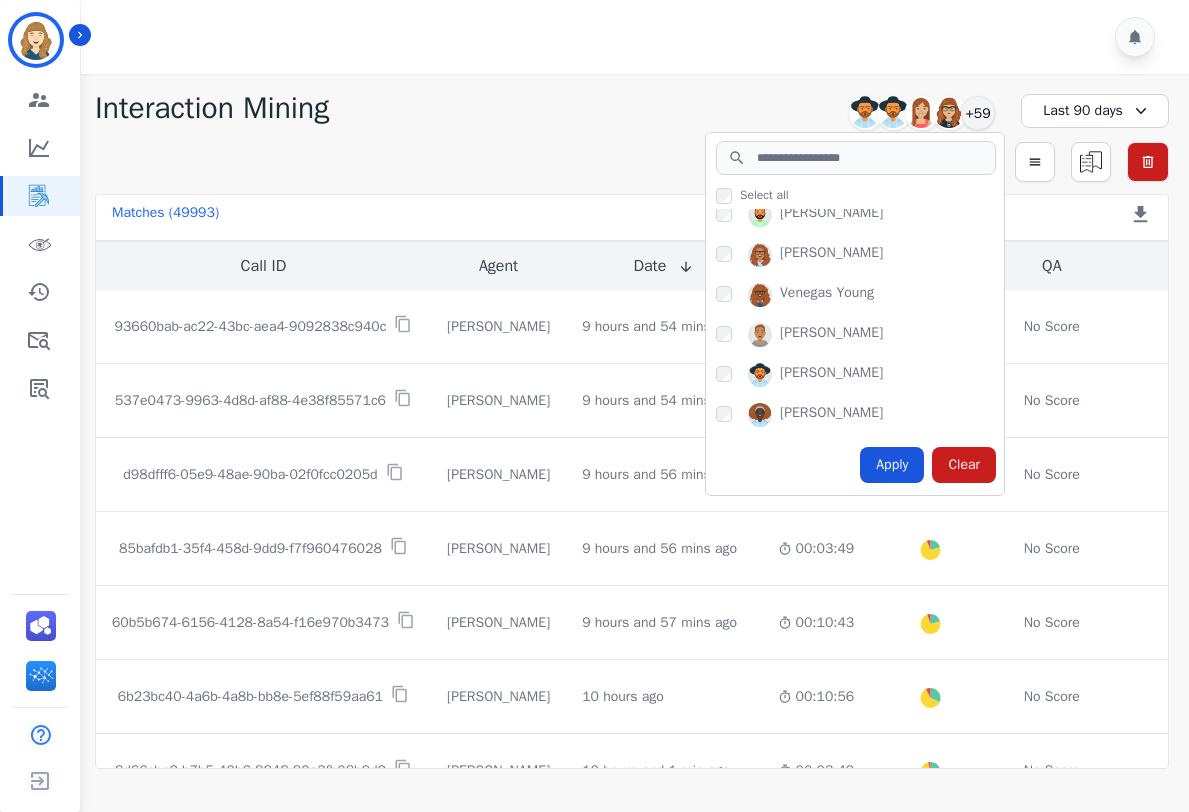 click on "[PERSON_NAME]         [PERSON_NAME]         [PERSON_NAME] [PERSON_NAME] [PERSON_NAME]       +59" at bounding box center (855, 113) 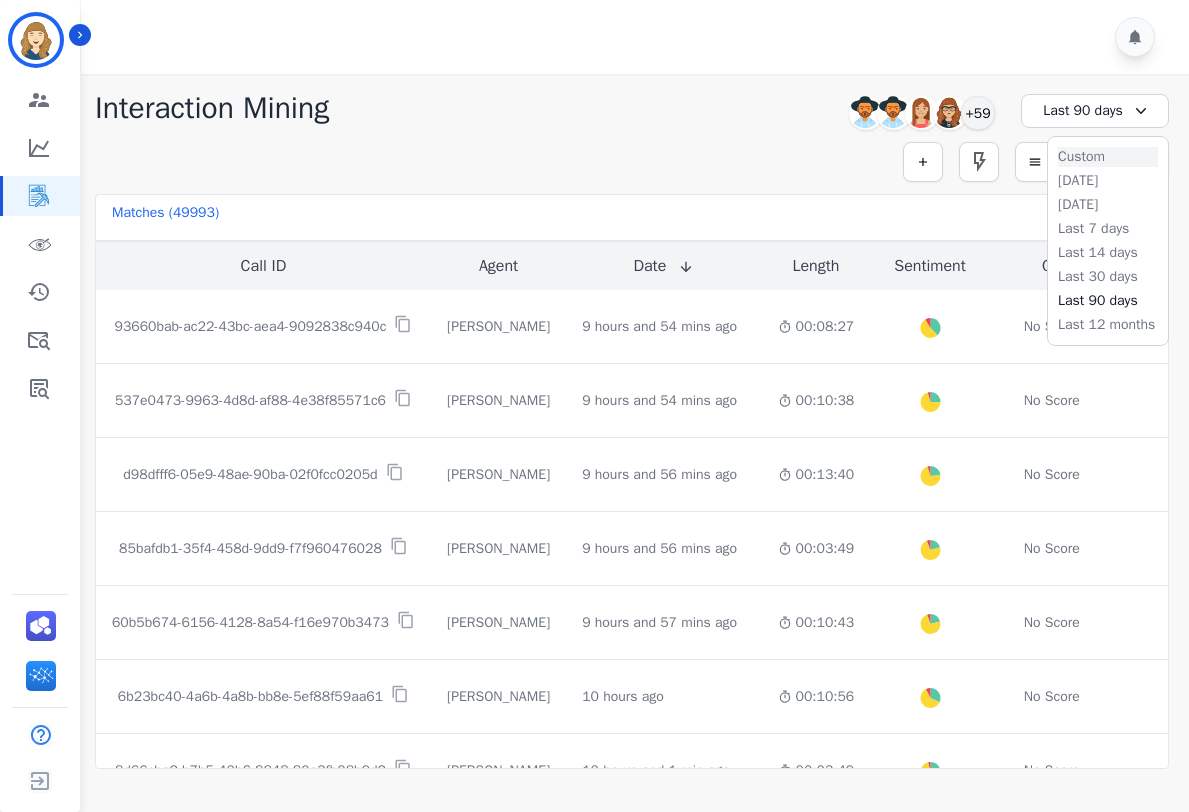 click on "Custom" at bounding box center [1108, 157] 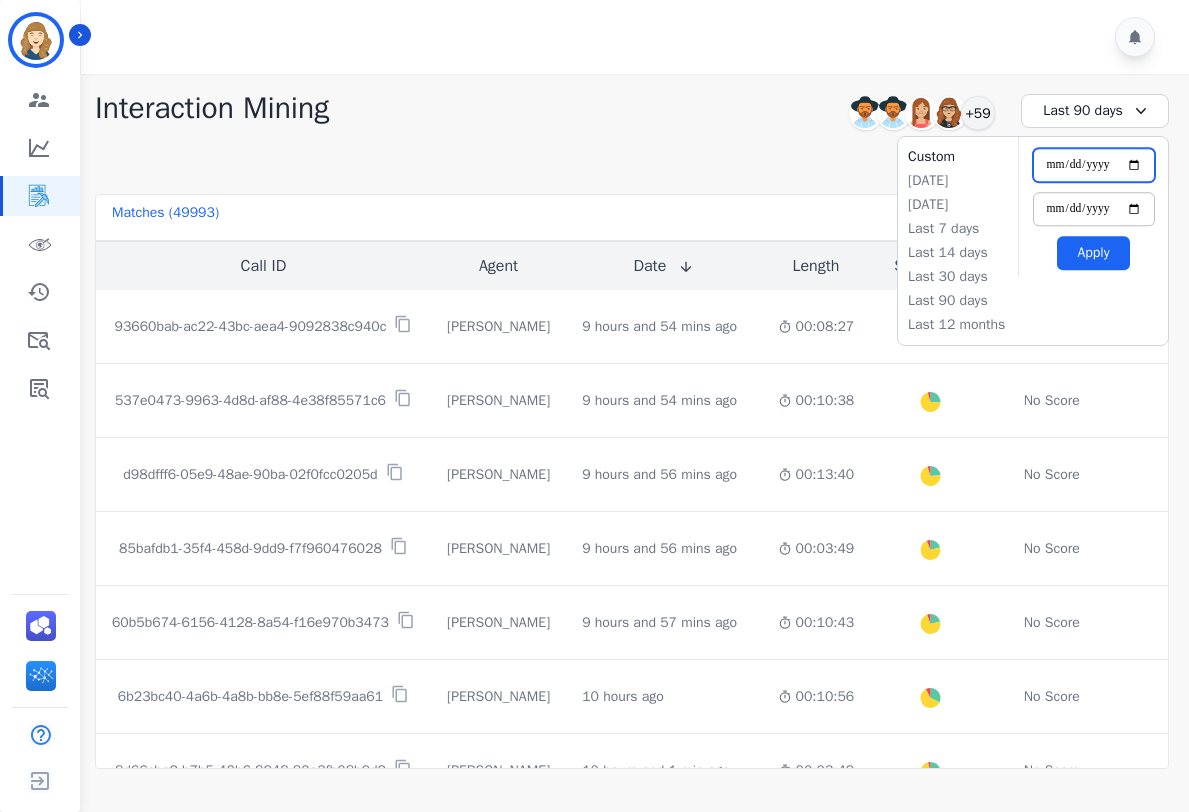 click on "**********" at bounding box center (1094, 165) 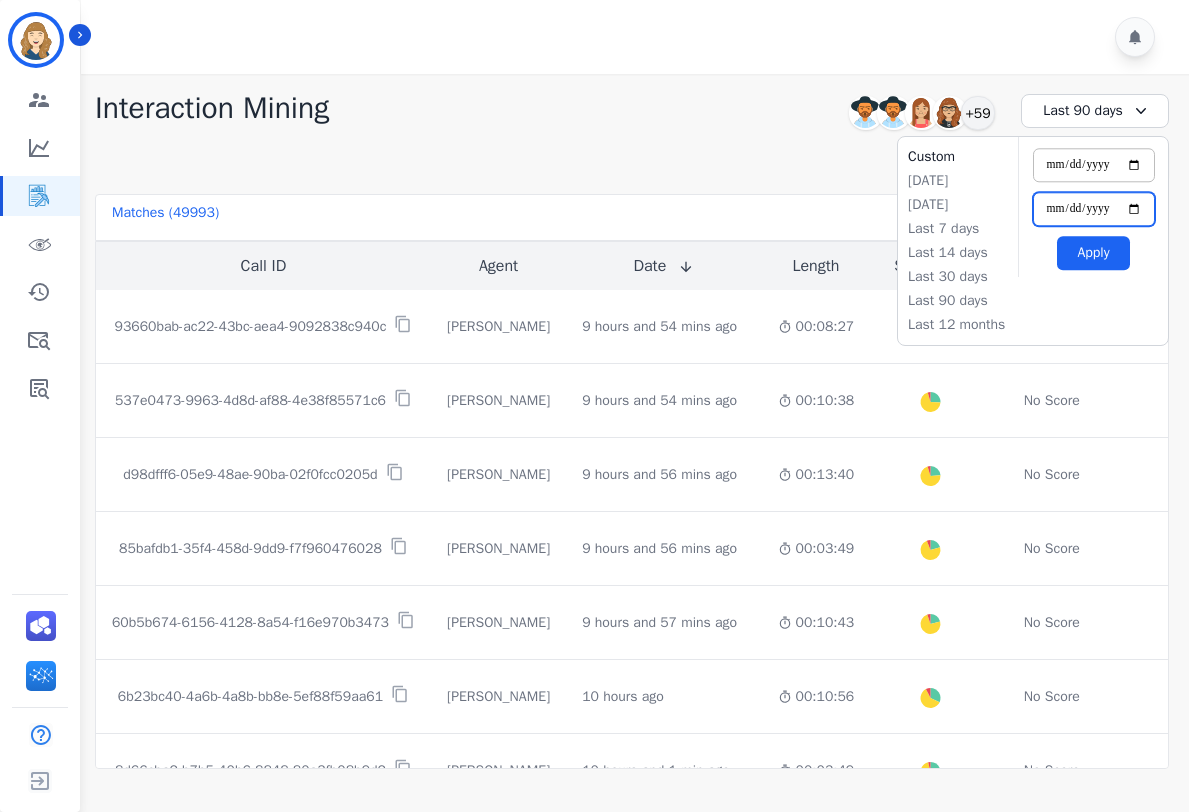 click on "**********" at bounding box center [1094, 209] 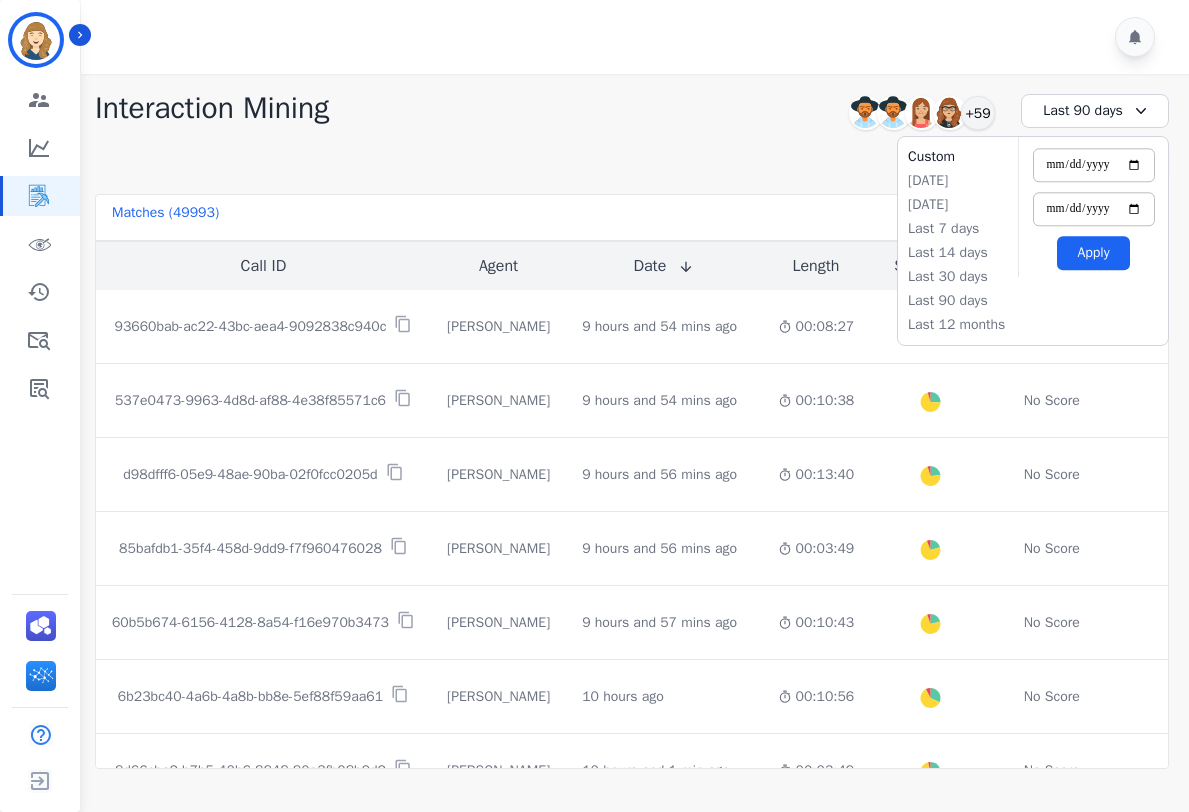 click on "Apply" at bounding box center (1093, 253) 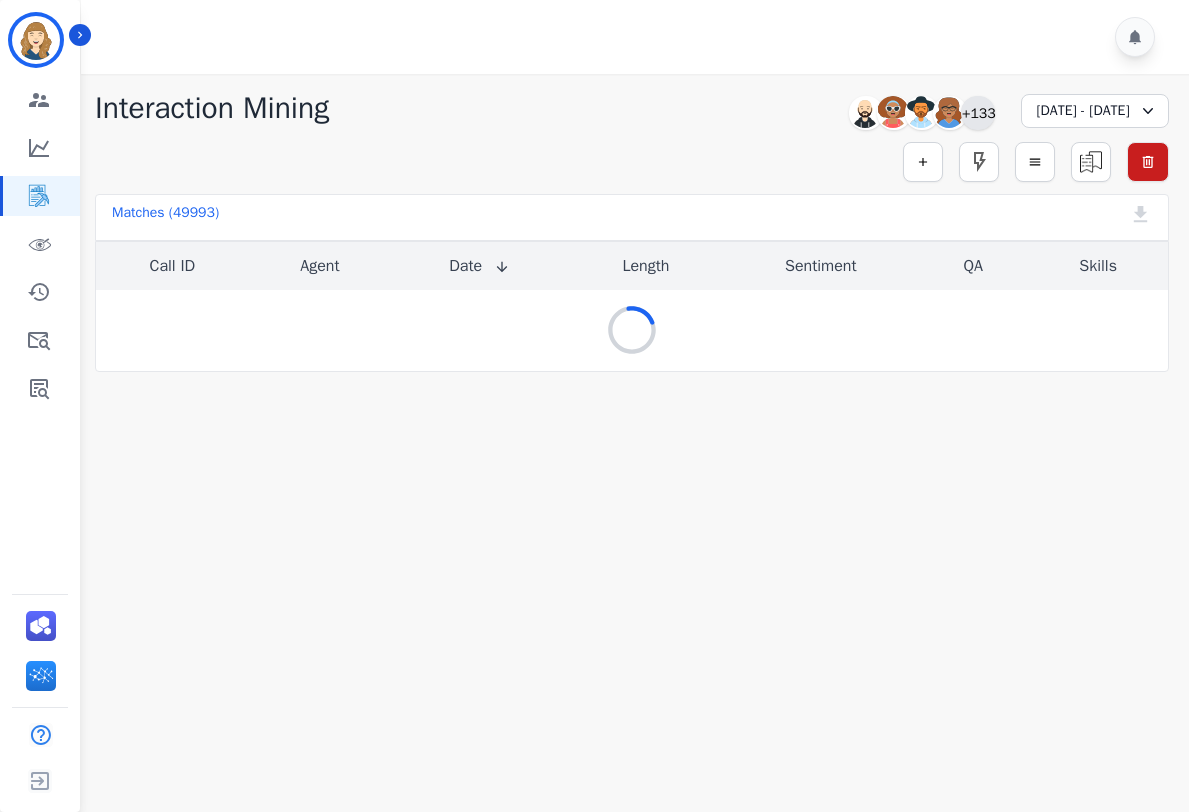 click on "+133" at bounding box center (978, 113) 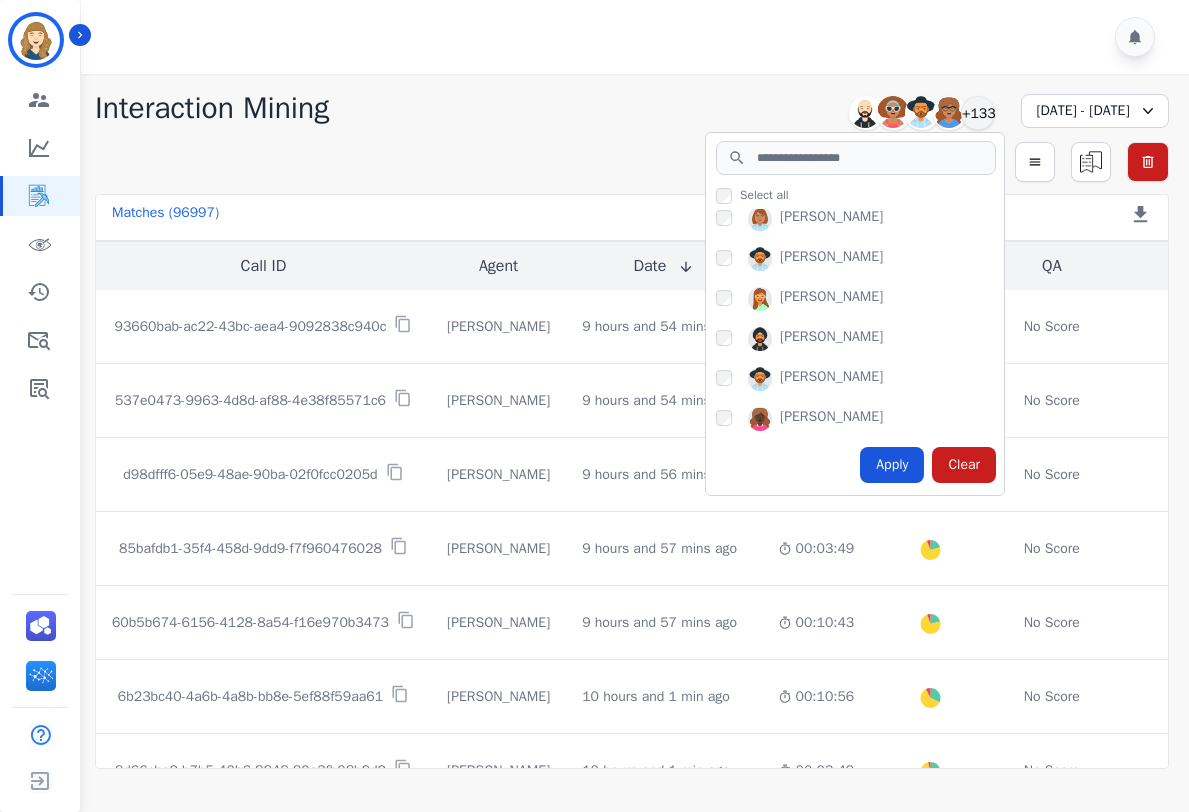 scroll, scrollTop: 2272, scrollLeft: 0, axis: vertical 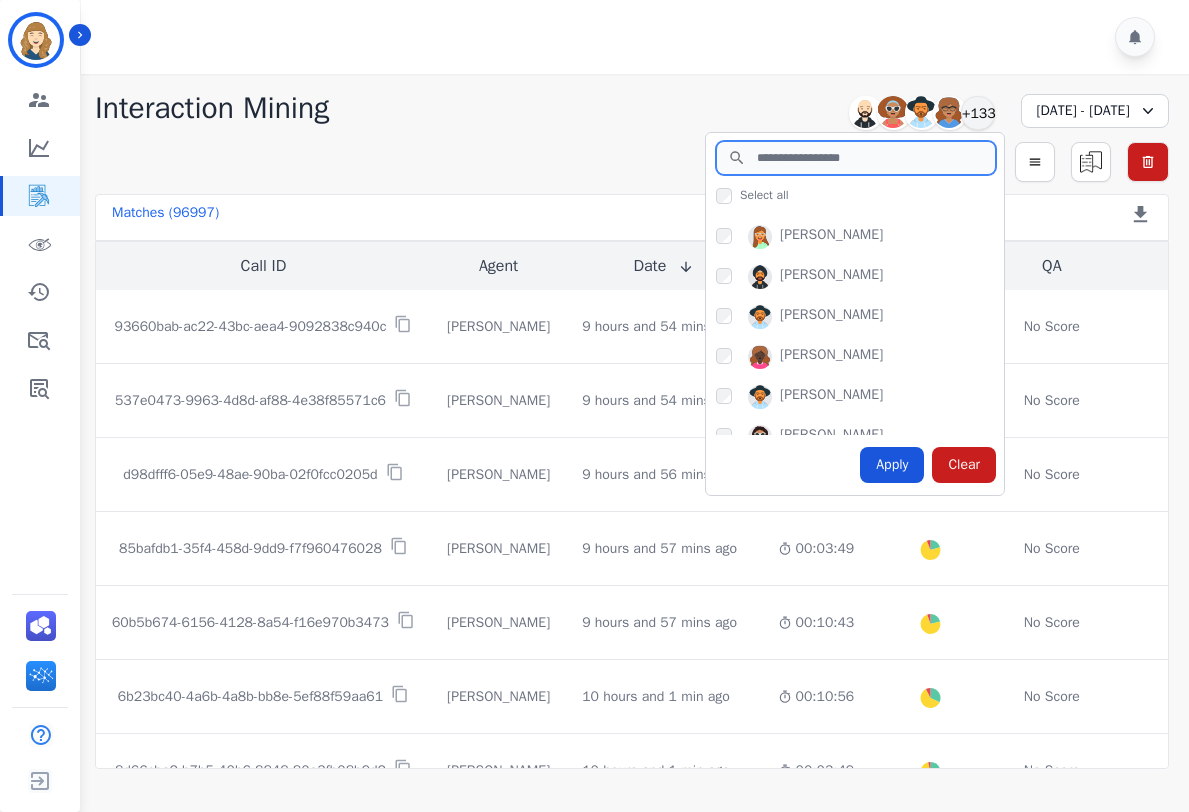 click at bounding box center [856, 158] 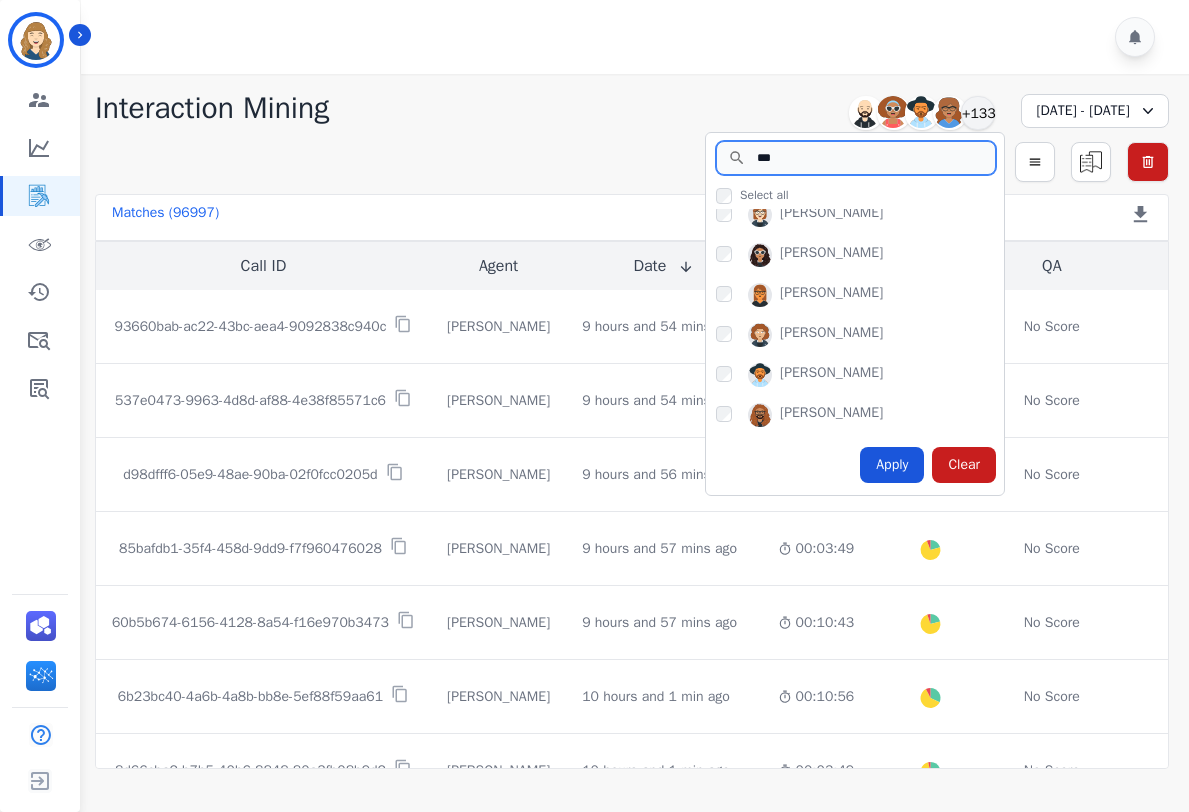 scroll, scrollTop: 0, scrollLeft: 0, axis: both 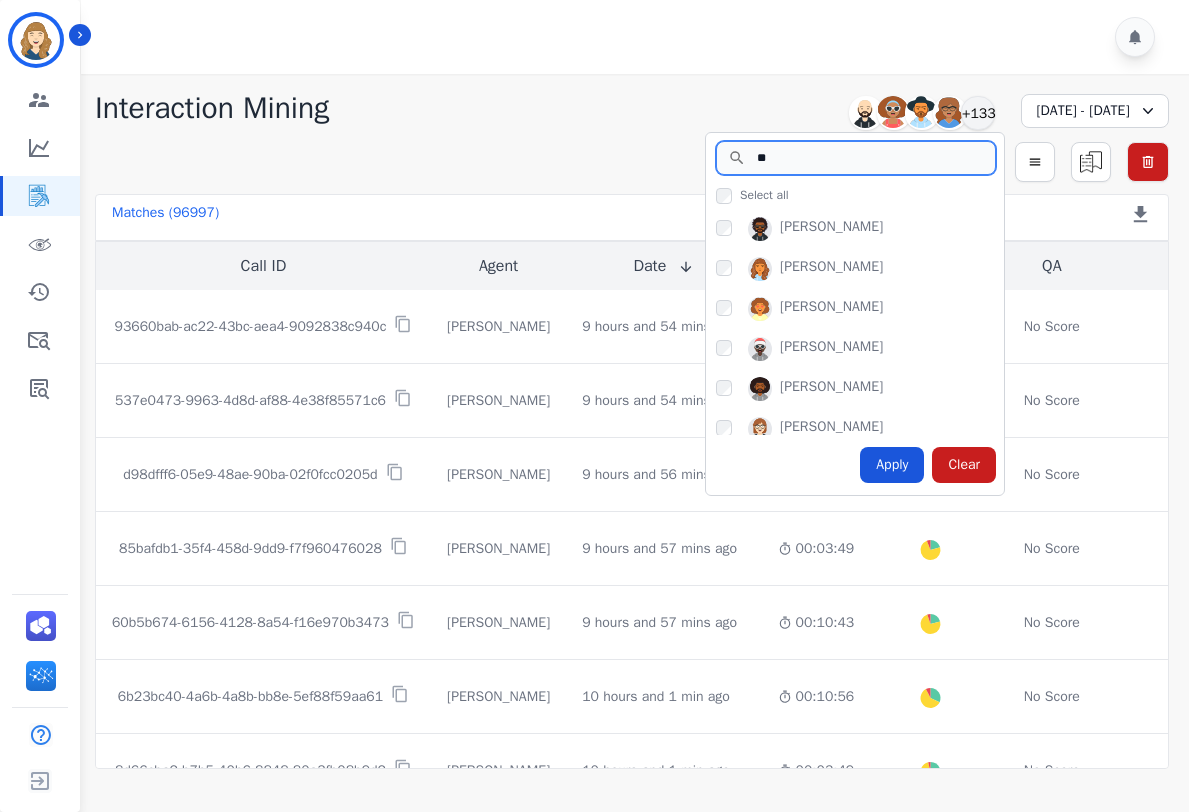 type on "*" 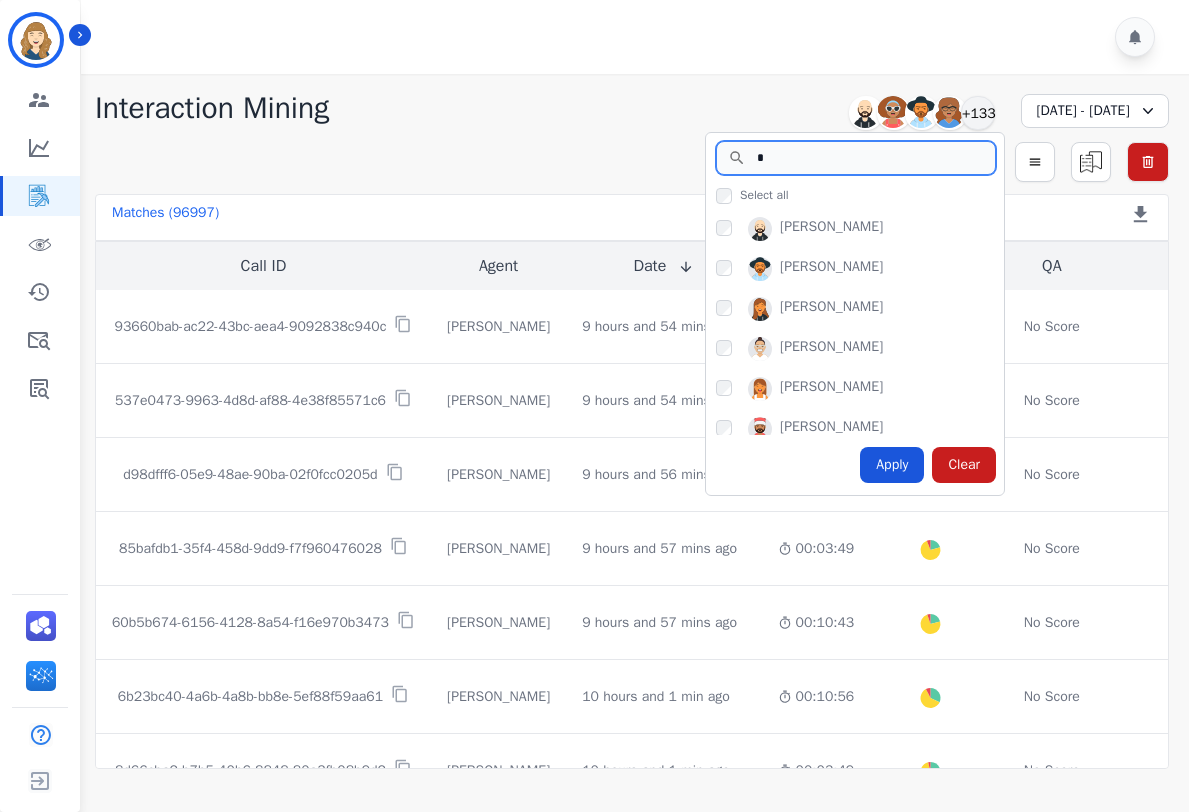 type 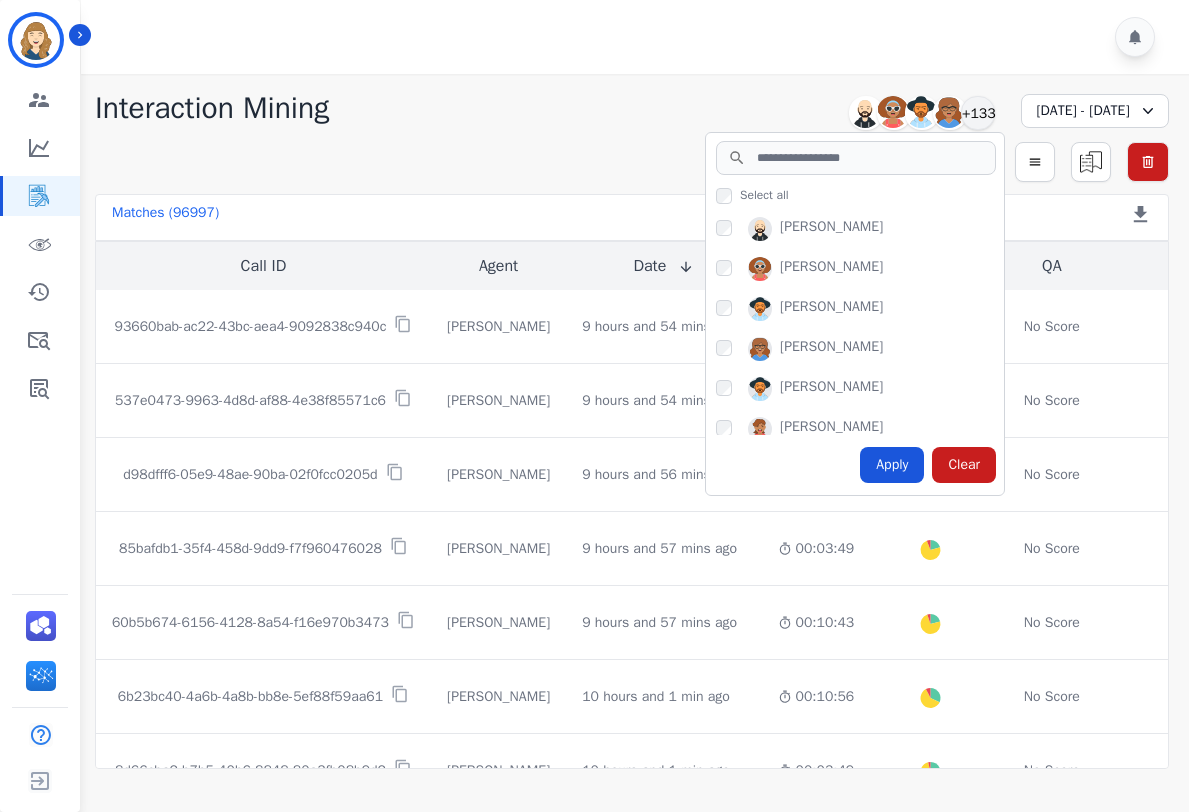 click on "Interaction Mining         [PERSON_NAME]         [PERSON_NAME]         [PERSON_NAME]         [PERSON_NAME]       +133           Select all         [PERSON_NAME]       [PERSON_NAME]       [PERSON_NAME]       [PERSON_NAME]       [PERSON_NAME]       [PERSON_NAME]       [PERSON_NAME]       [PERSON_NAME] [PERSON_NAME] [PERSON_NAME]       [PERSON_NAME] [PERSON_NAME]       [PERSON_NAME]       [PERSON_NAME]       [PERSON_NAME]       [PERSON_NAME]       [PERSON_NAME]       [PERSON_NAME]       [PERSON_NAME]       [PERSON_NAME]       Charquenta [PERSON_NAME]       [PERSON_NAME]       [PERSON_NAME]       [PERSON_NAME]       [PERSON_NAME]       [PERSON_NAME]       [PERSON_NAME]       [PERSON_NAME]       [PERSON_NAME]       Deambrana [PERSON_NAME] [PERSON_NAME] [PERSON_NAME]       [PERSON_NAME]       [PERSON_NAME]       [PERSON_NAME]       [PERSON_NAME]       [PERSON_NAME]       [PERSON_NAME]       [PERSON_NAME]" 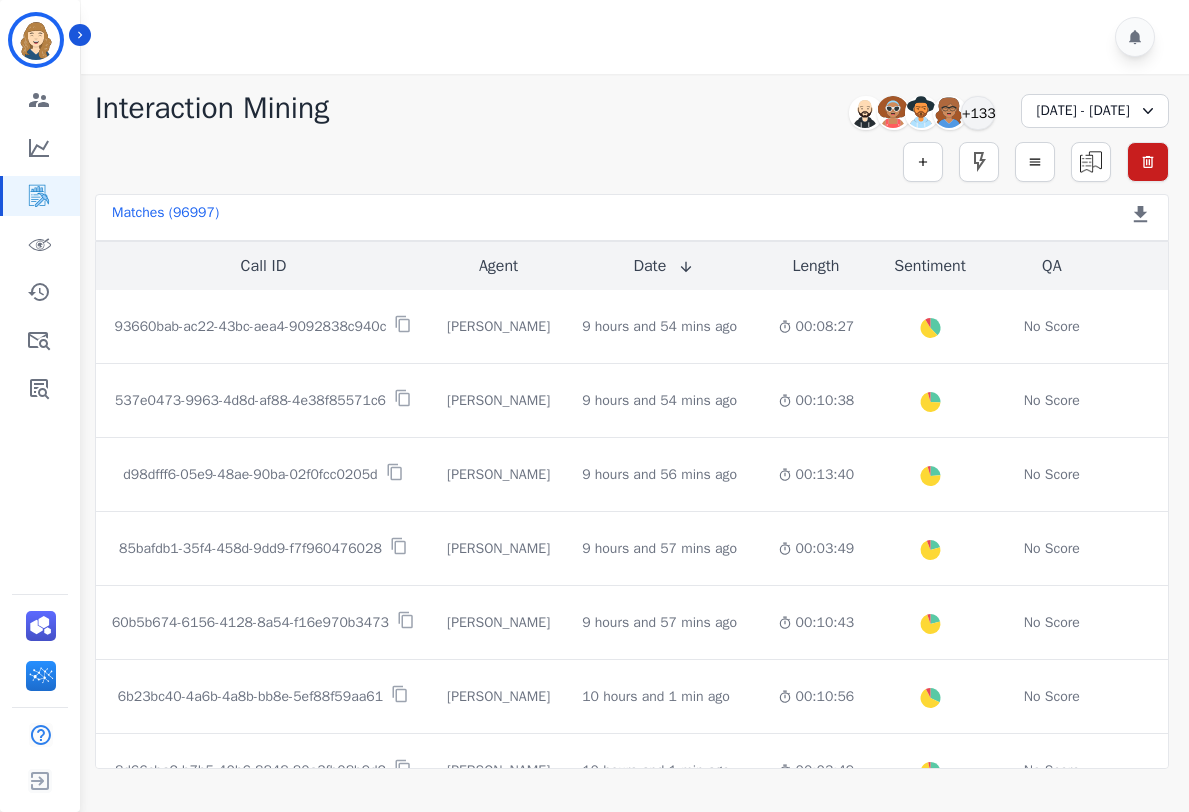 click on "[DATE] - [DATE]" at bounding box center (1095, 111) 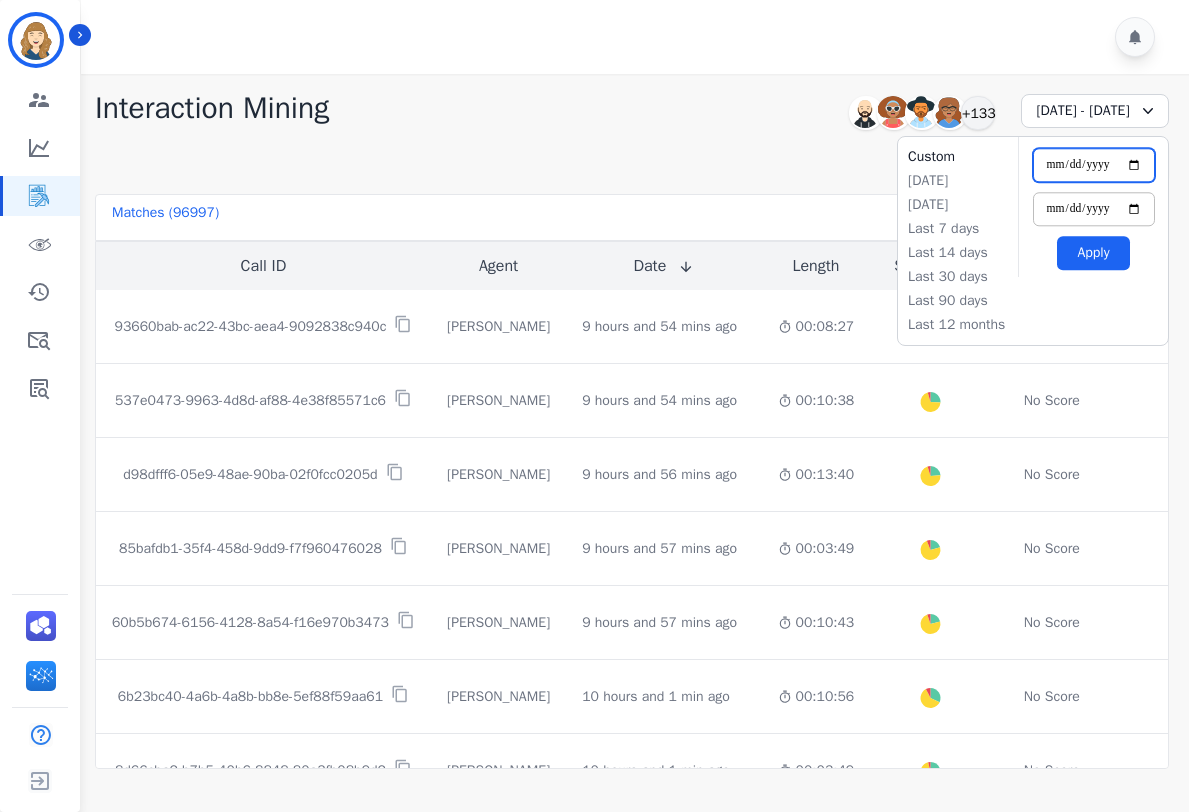 click on "**********" at bounding box center (1094, 165) 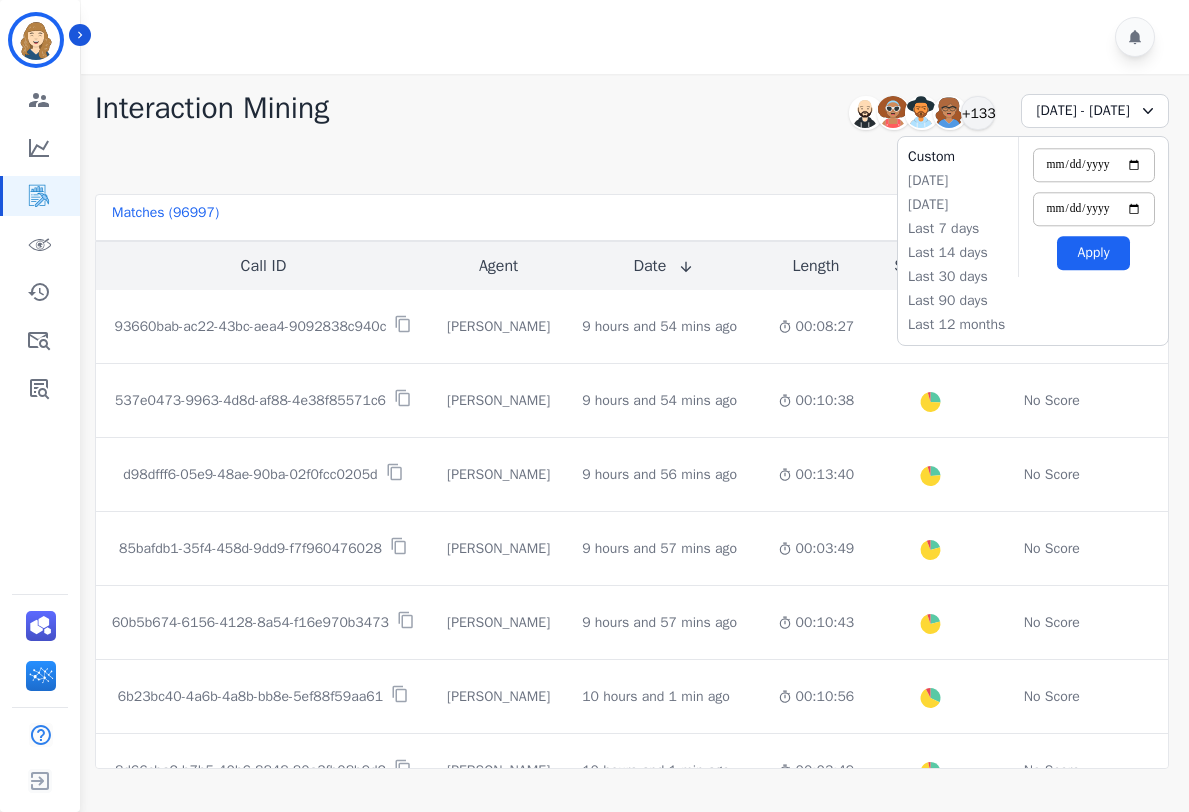 type on "**********" 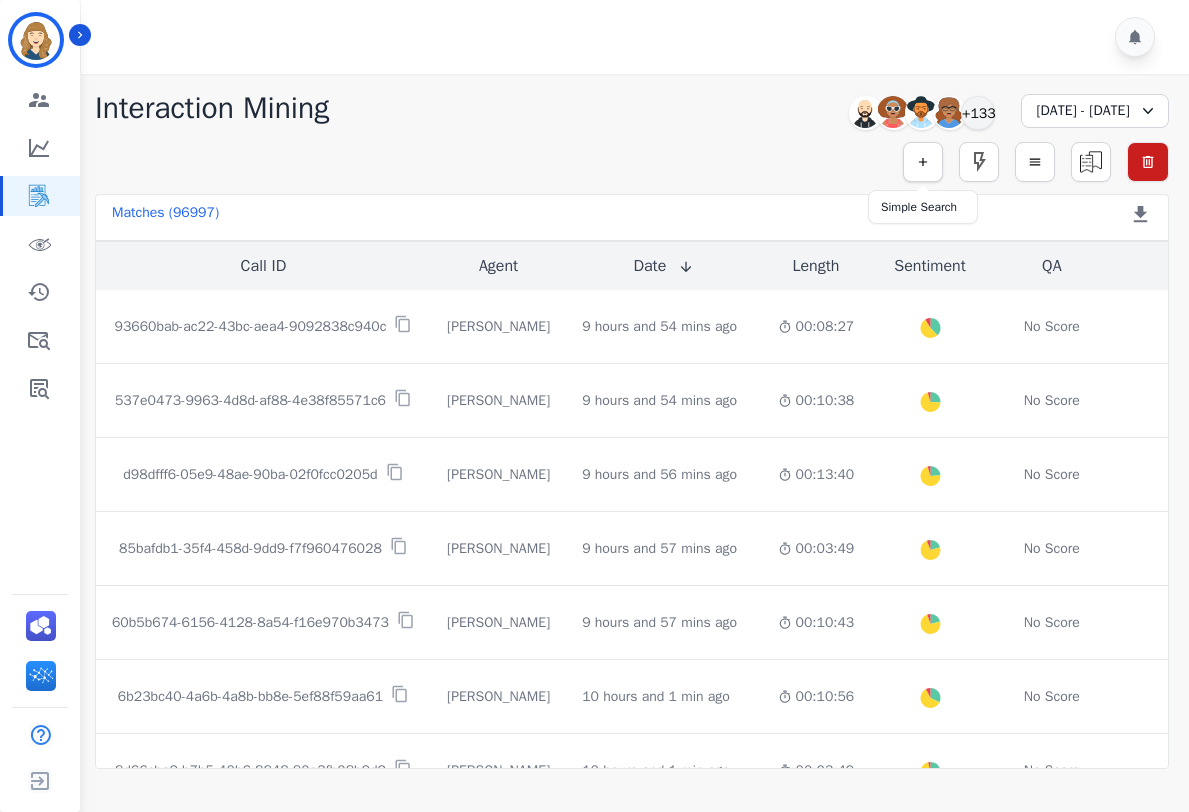 click 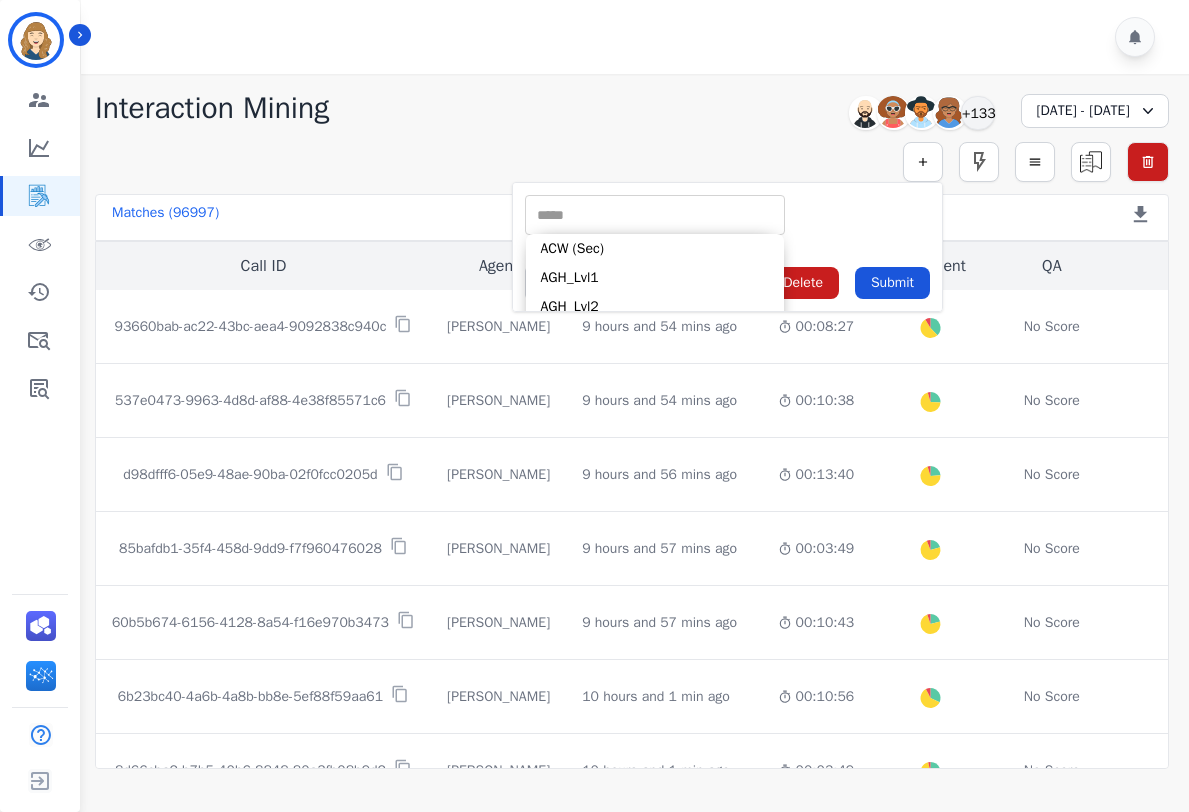 click at bounding box center (655, 215) 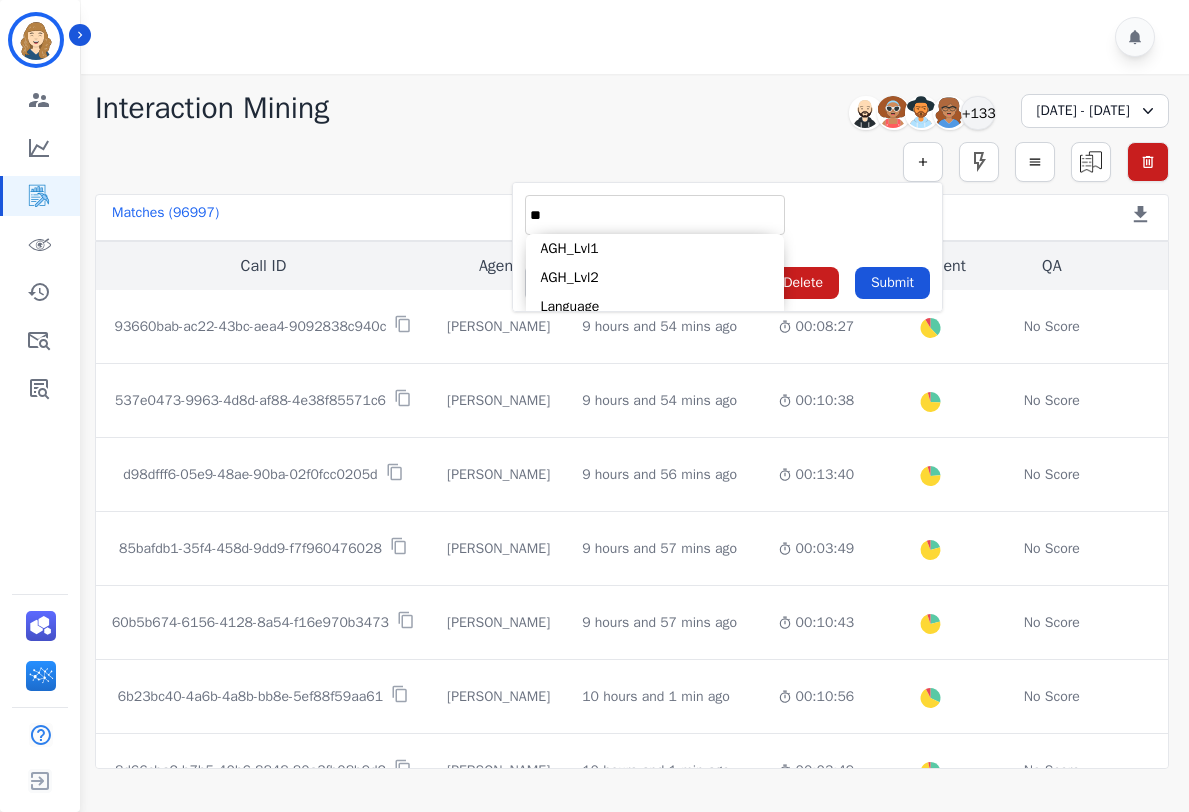 type on "*" 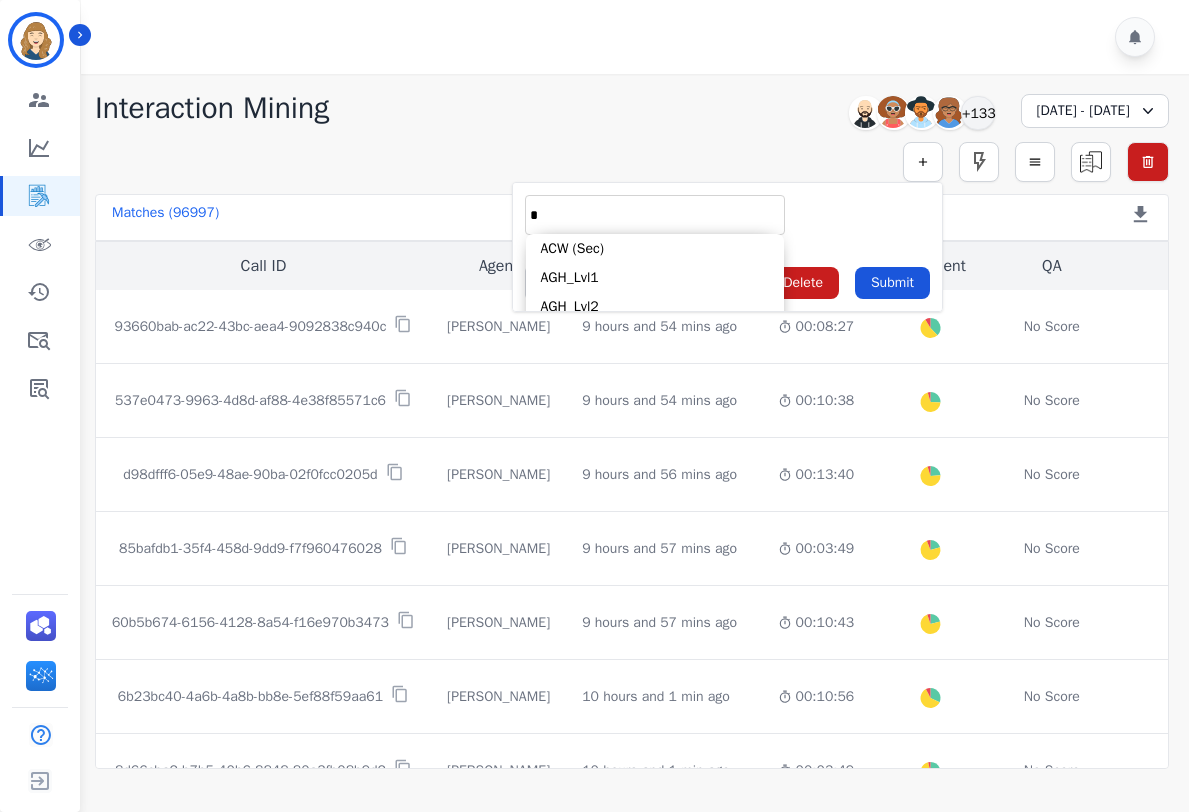 type 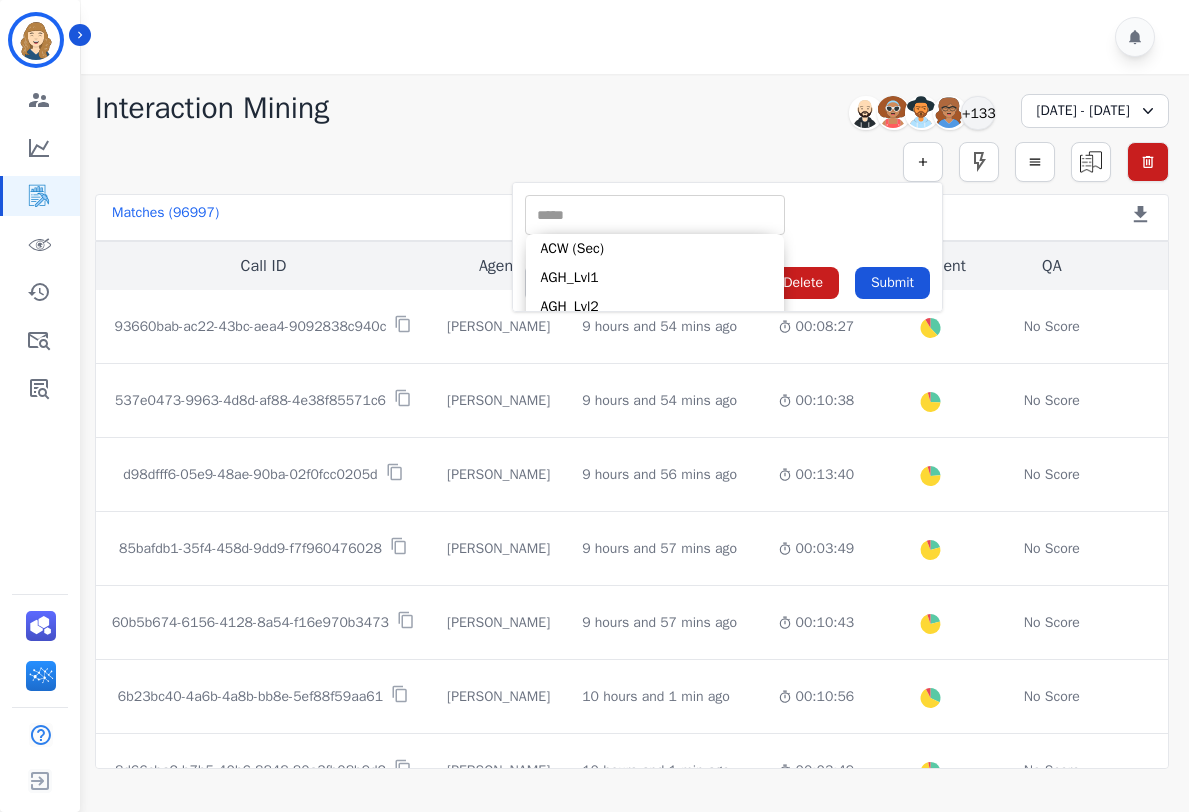 click on "Simple Search       **             ACW (Sec)   AGH_Lvl1   AGH_Lvl2   Emote: Apprehensive %   Silence Front (CX)   CX Phone (ANI)   Silence Rear (CX)   Channel   Cross talk %   Csat Score   Sentiment Overall (CX)   WPM (CX)   Direction   Disposition (ACD)   Silence Front (EMP)   Silence Rear (EMP)   Sentiment Overall (EMP)   WPM (EMP)   Emote: Escalated %   First to Talk         Limit   **   Save As...       Delete   Submit     Metric Search           Advanced Search           Saved Rules         Clear Filters" at bounding box center (632, 162) 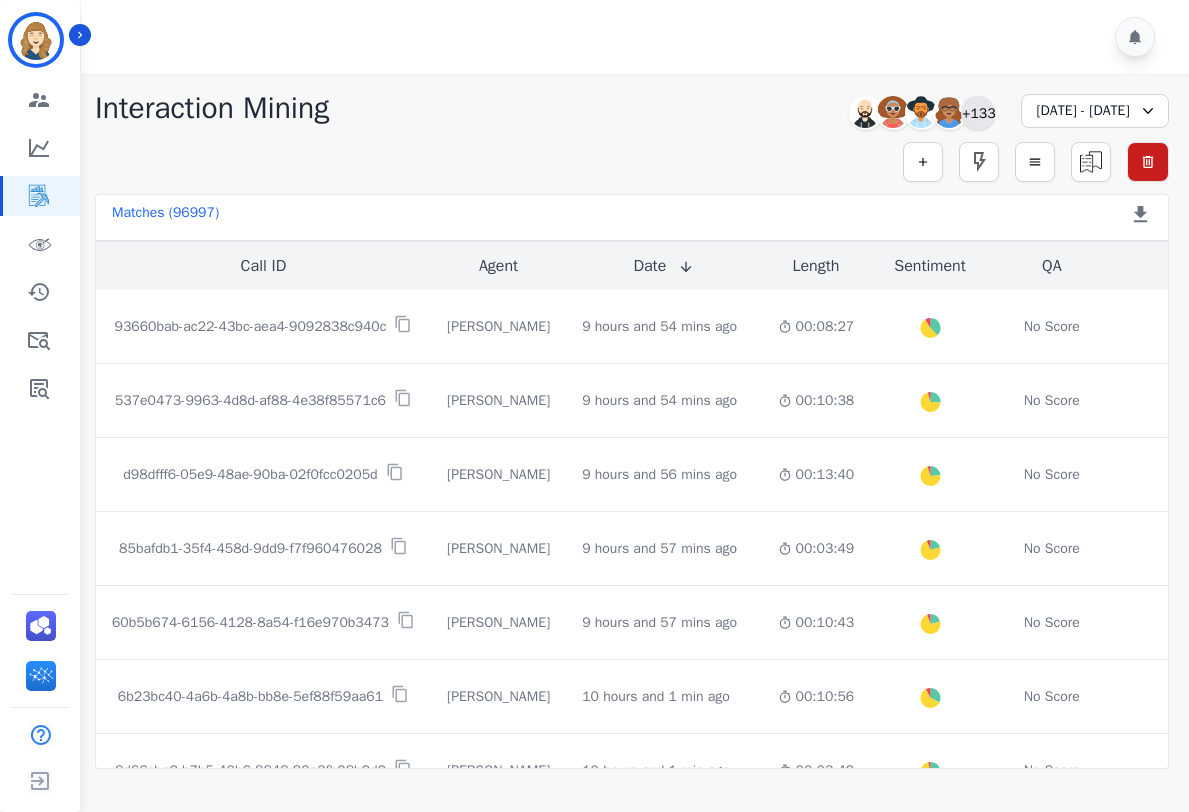 click on "+133" at bounding box center (978, 113) 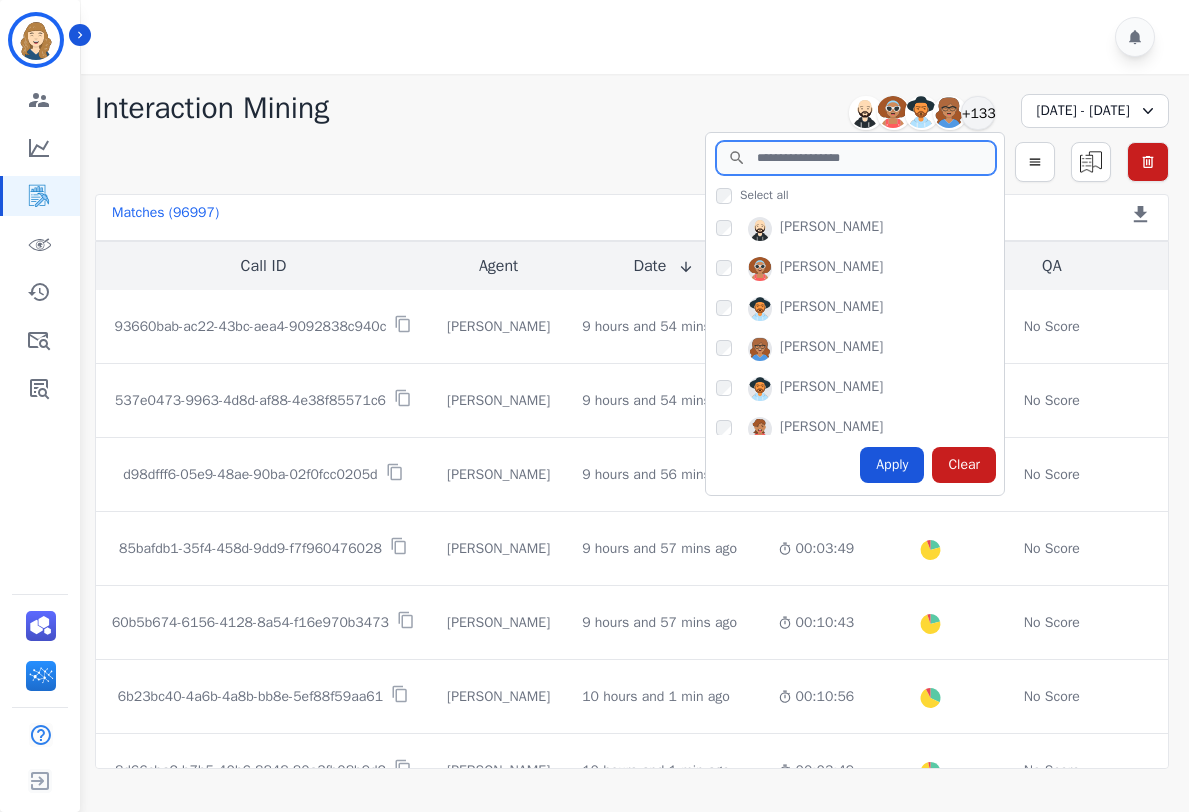 click at bounding box center (856, 158) 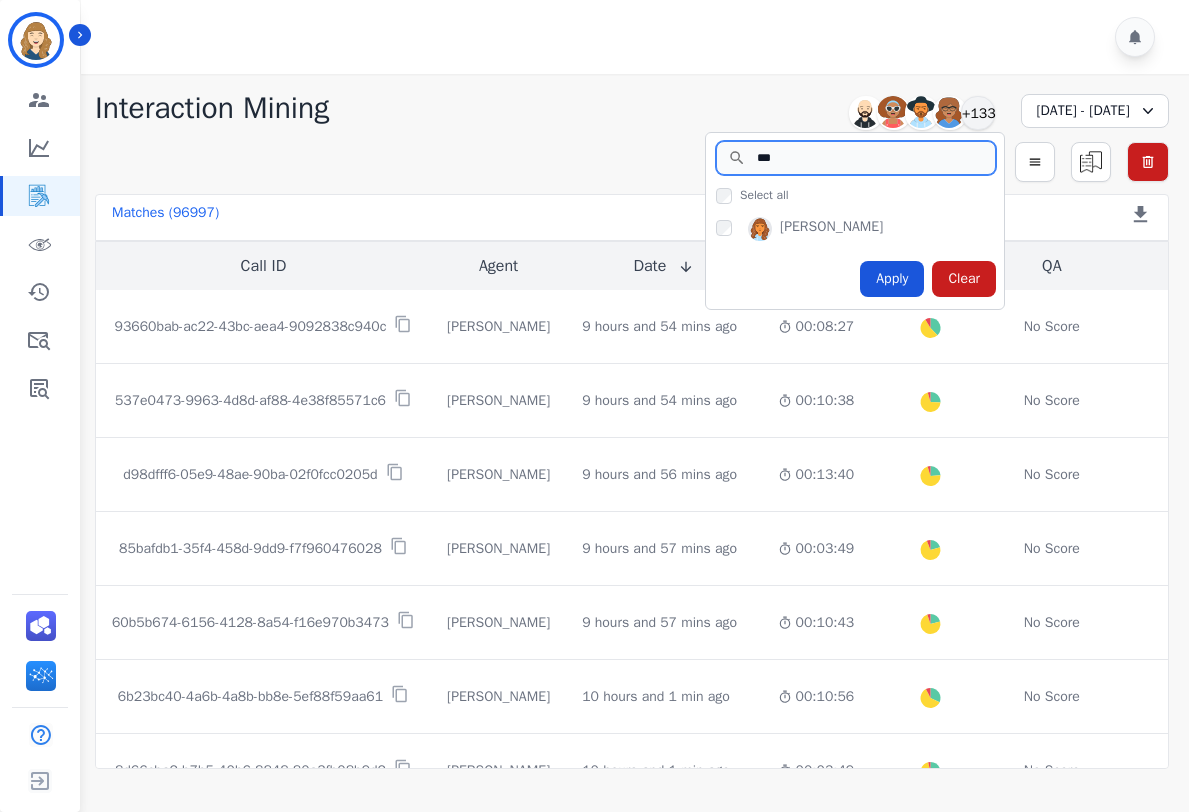 type on "***" 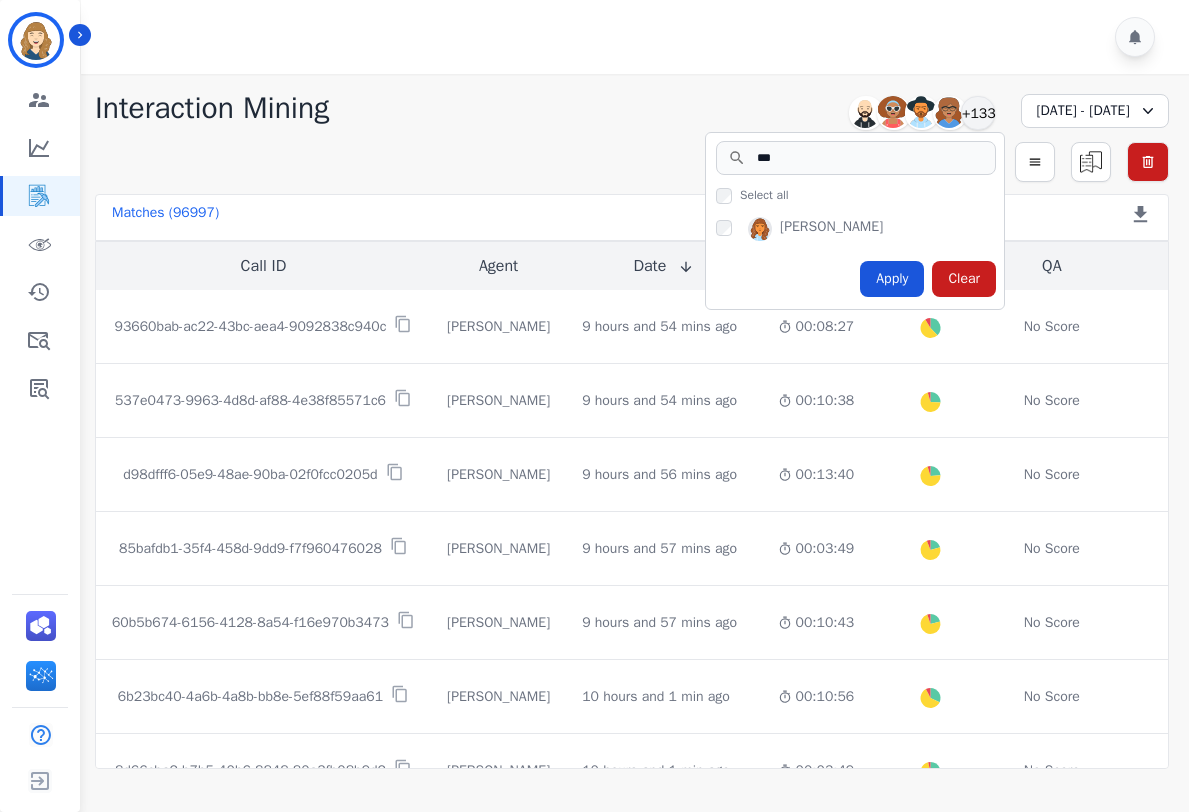 click on "Matches ( 96997 )     Export Call List" at bounding box center (632, 217) 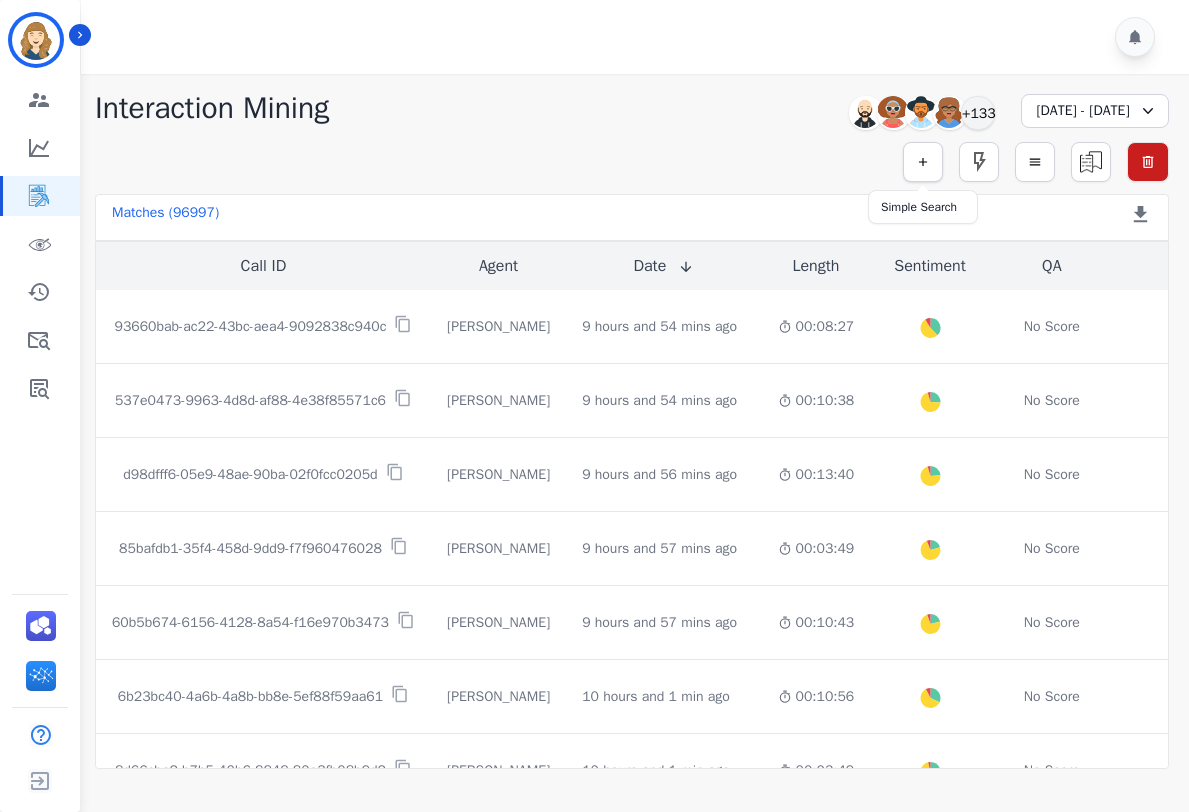 click at bounding box center (923, 162) 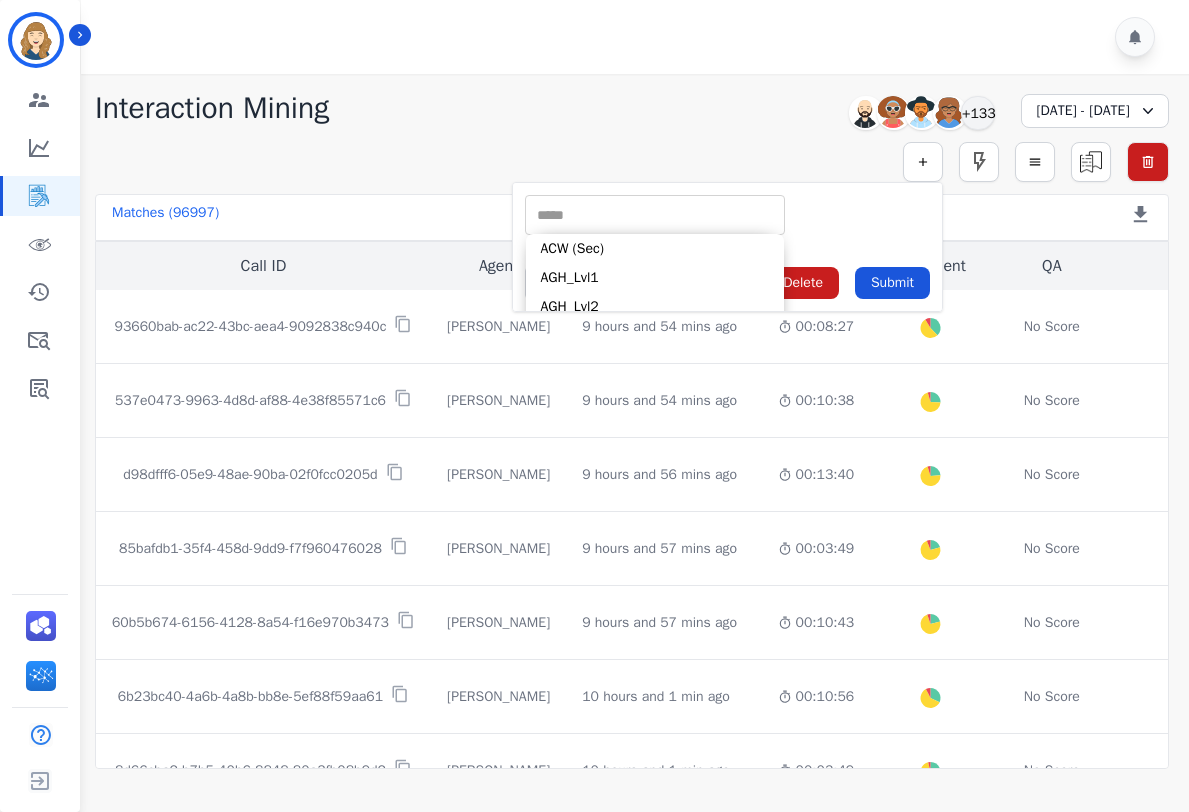 click at bounding box center (655, 215) 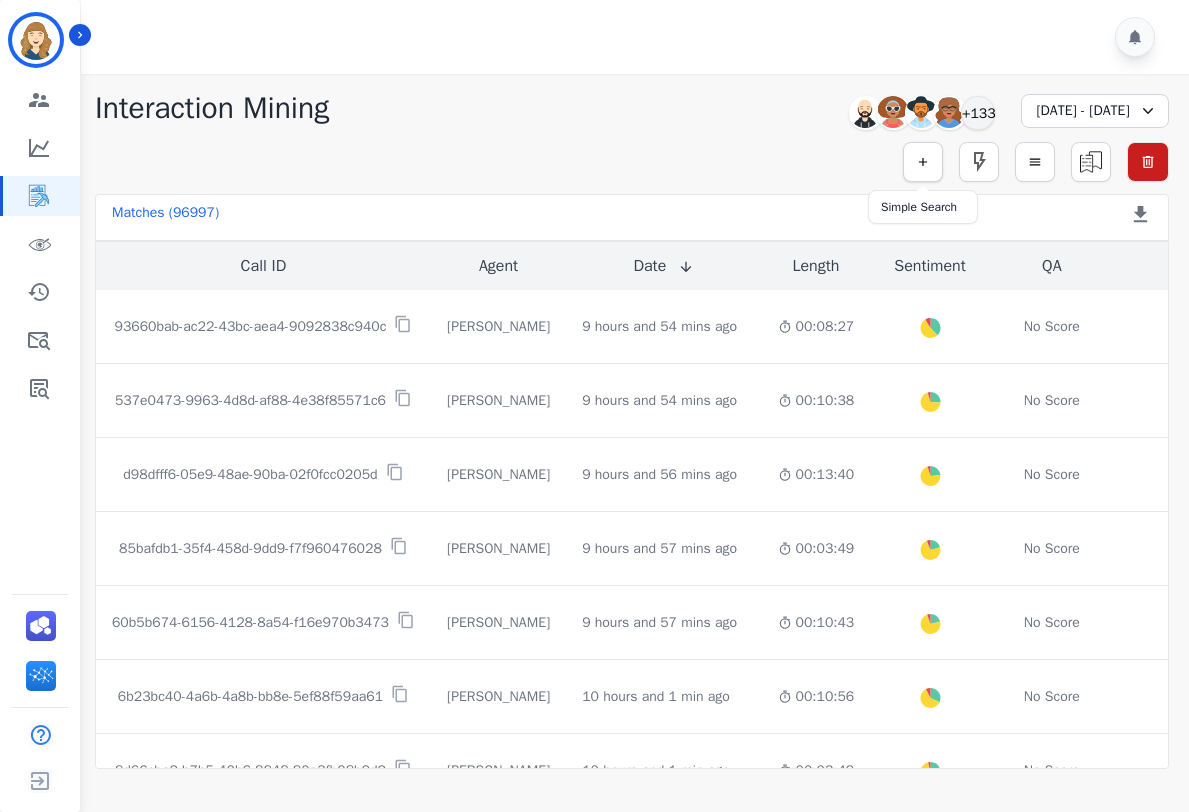 click at bounding box center (923, 162) 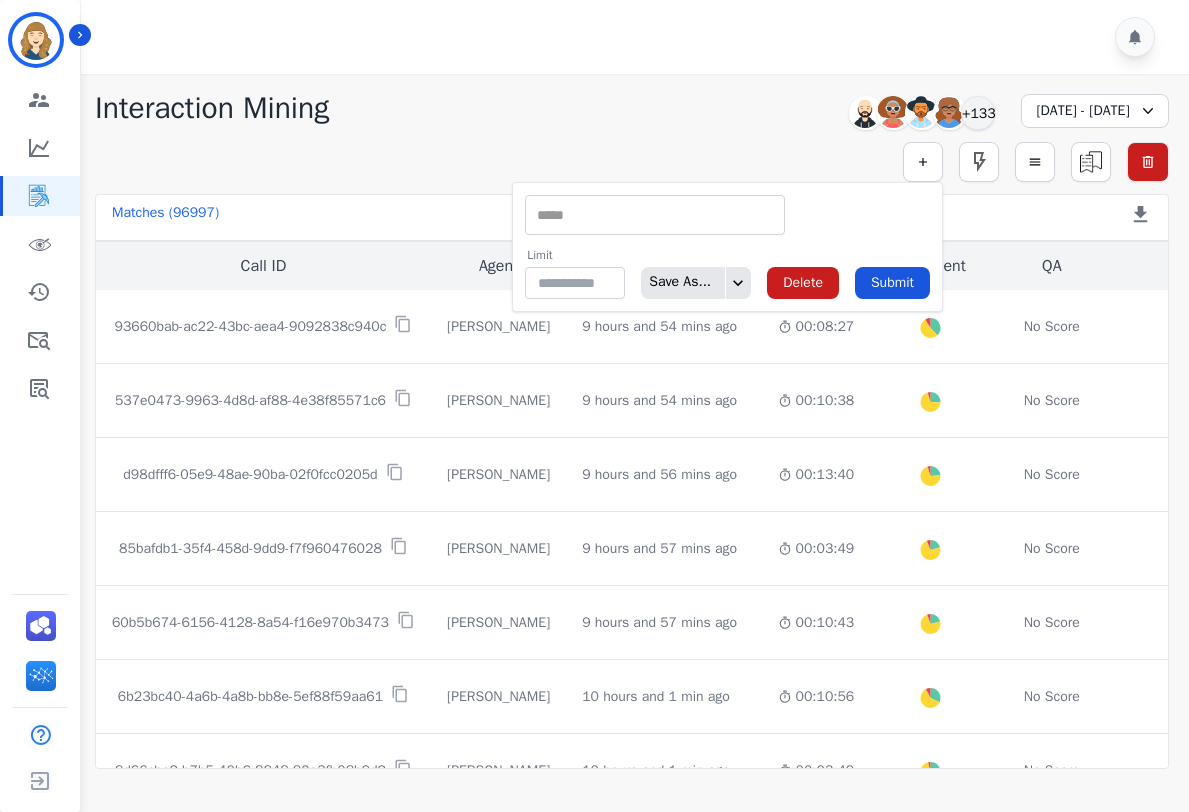 click at bounding box center [655, 215] 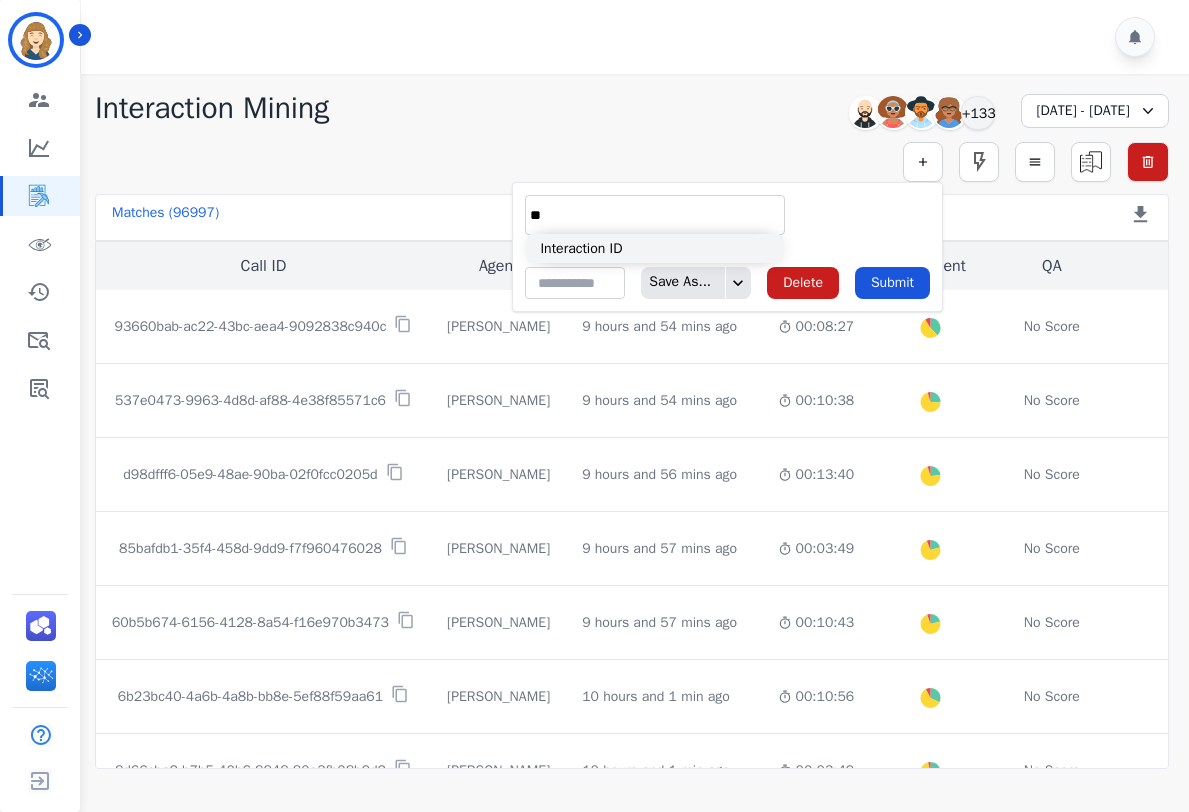 type on "**" 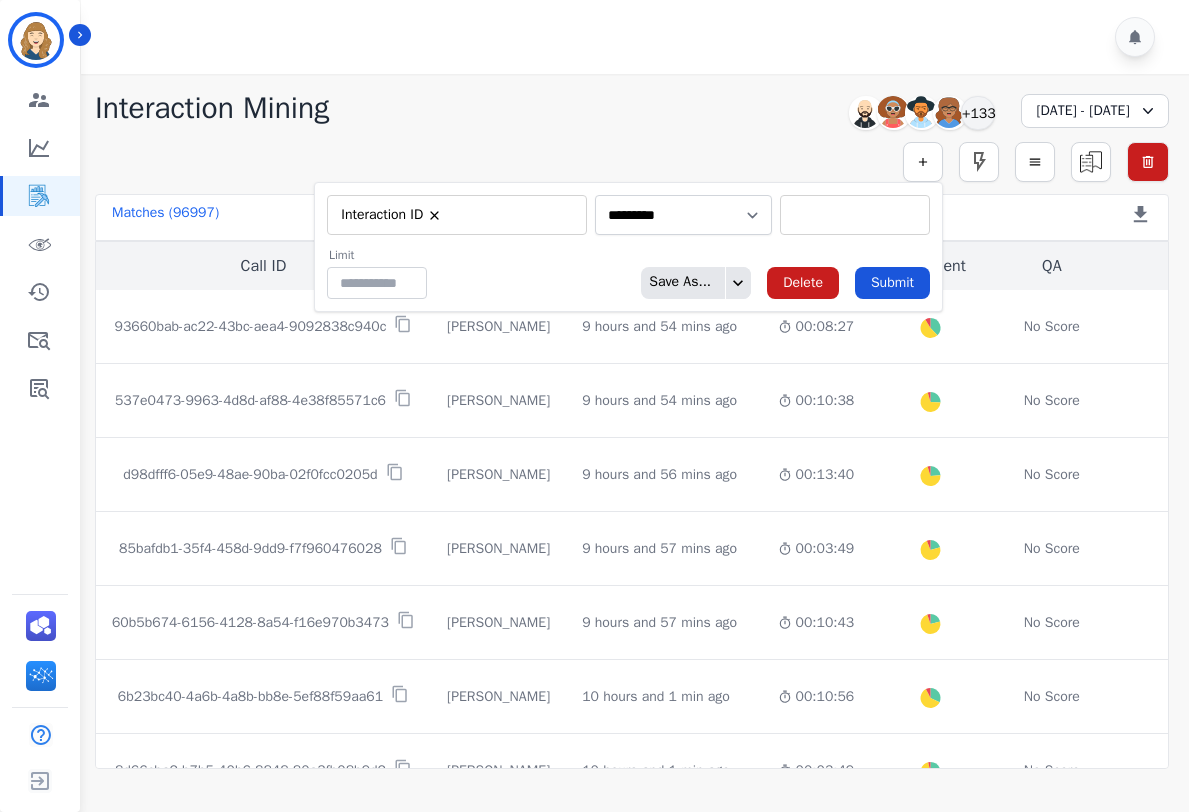 click at bounding box center (855, 215) 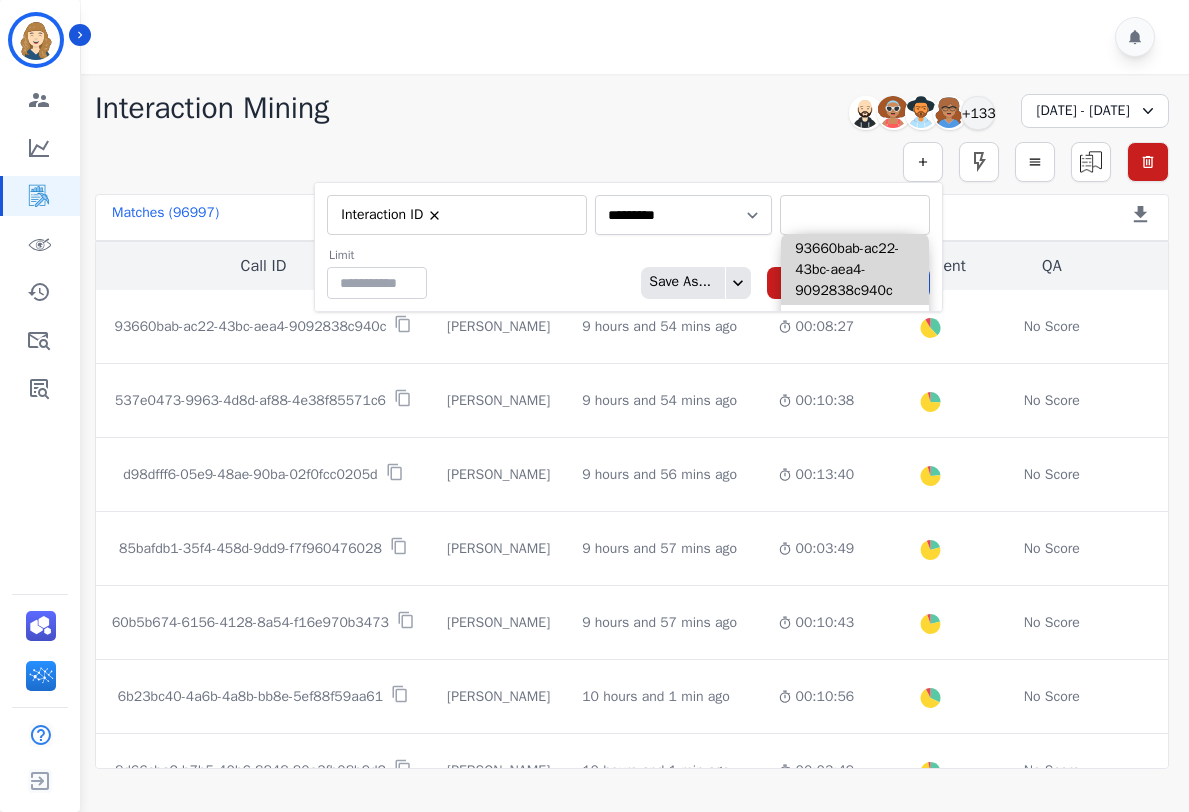 paste on "**********" 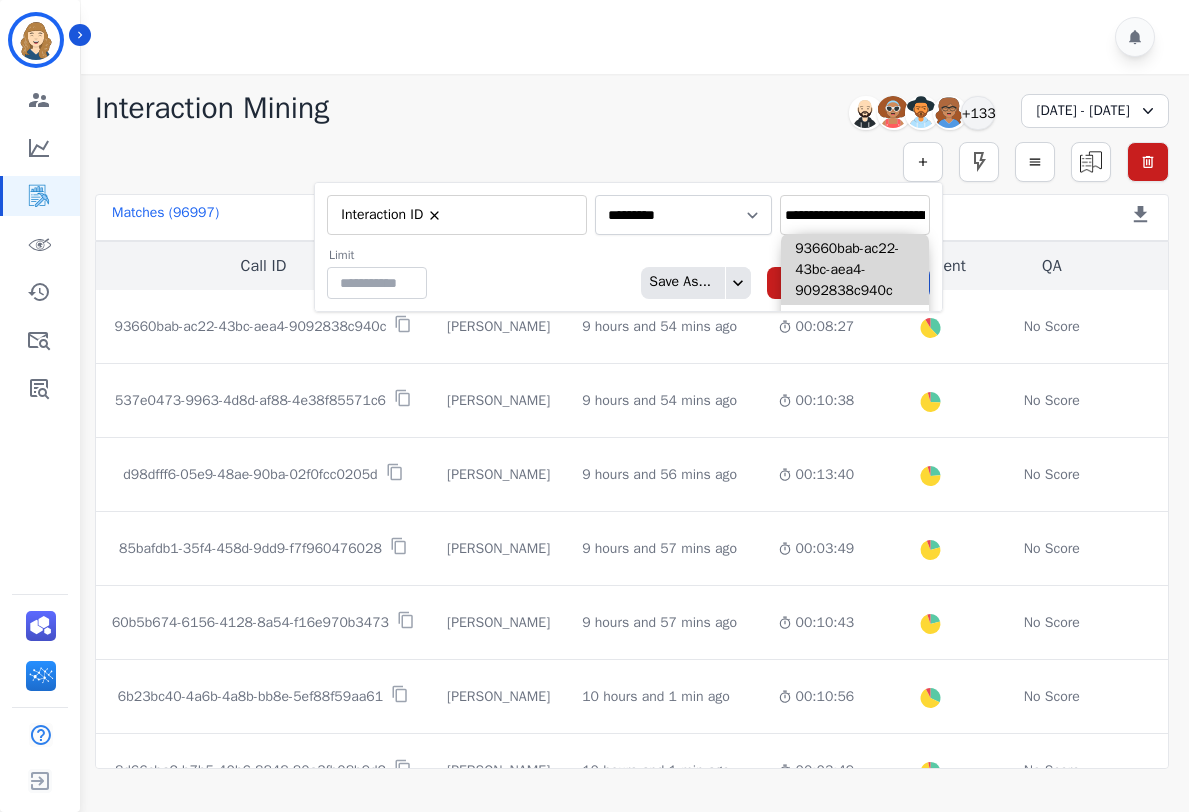 scroll, scrollTop: 0, scrollLeft: 128, axis: horizontal 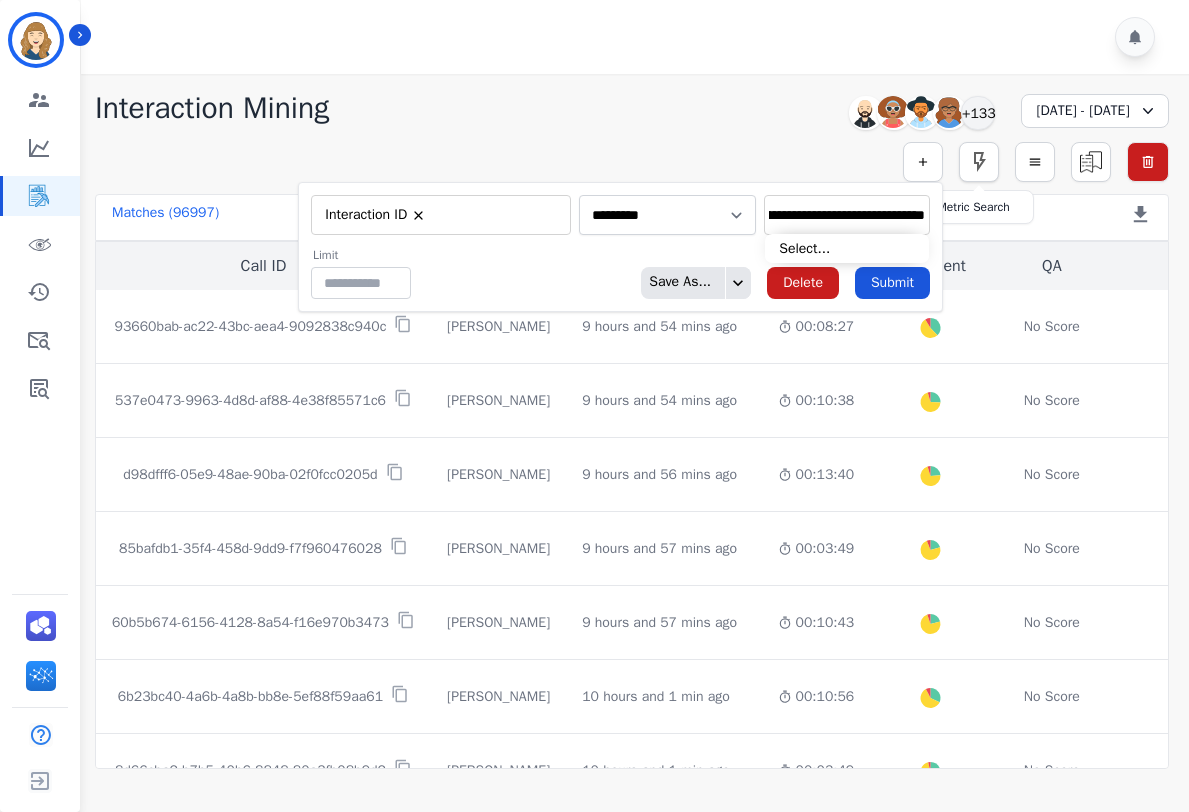 type on "**********" 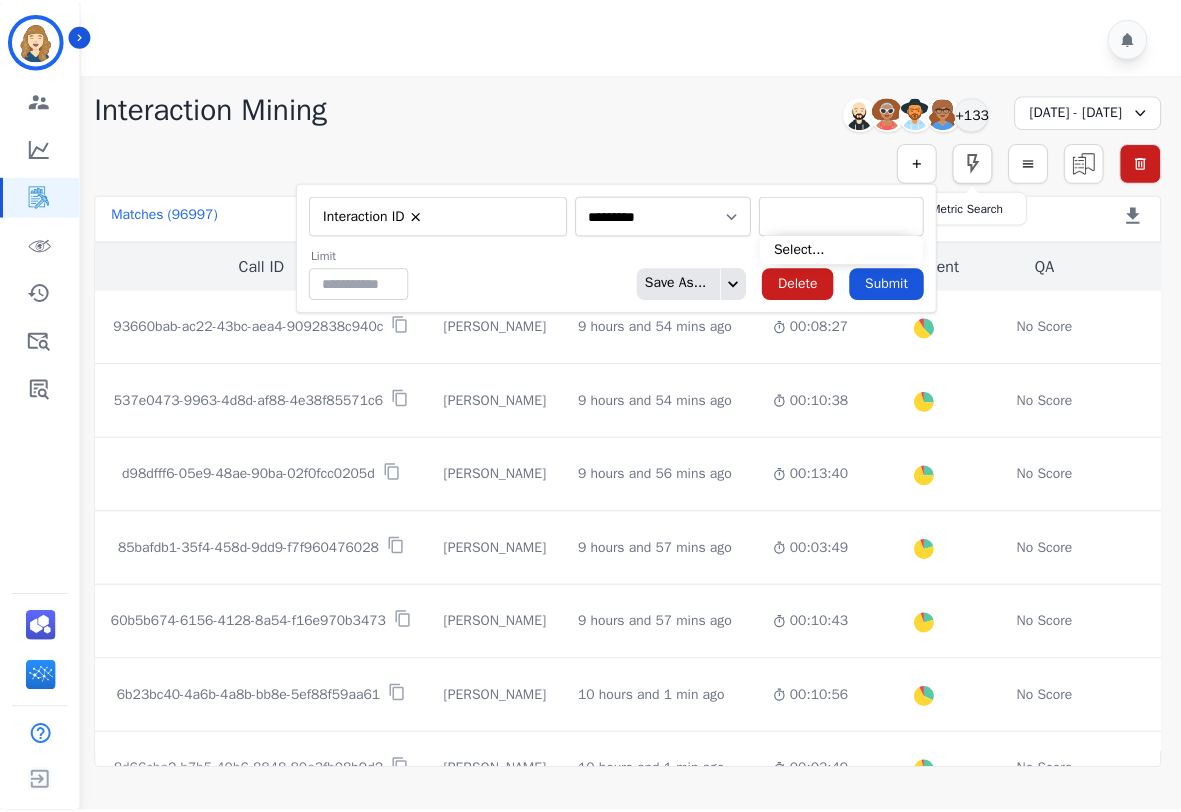 scroll, scrollTop: 0, scrollLeft: 0, axis: both 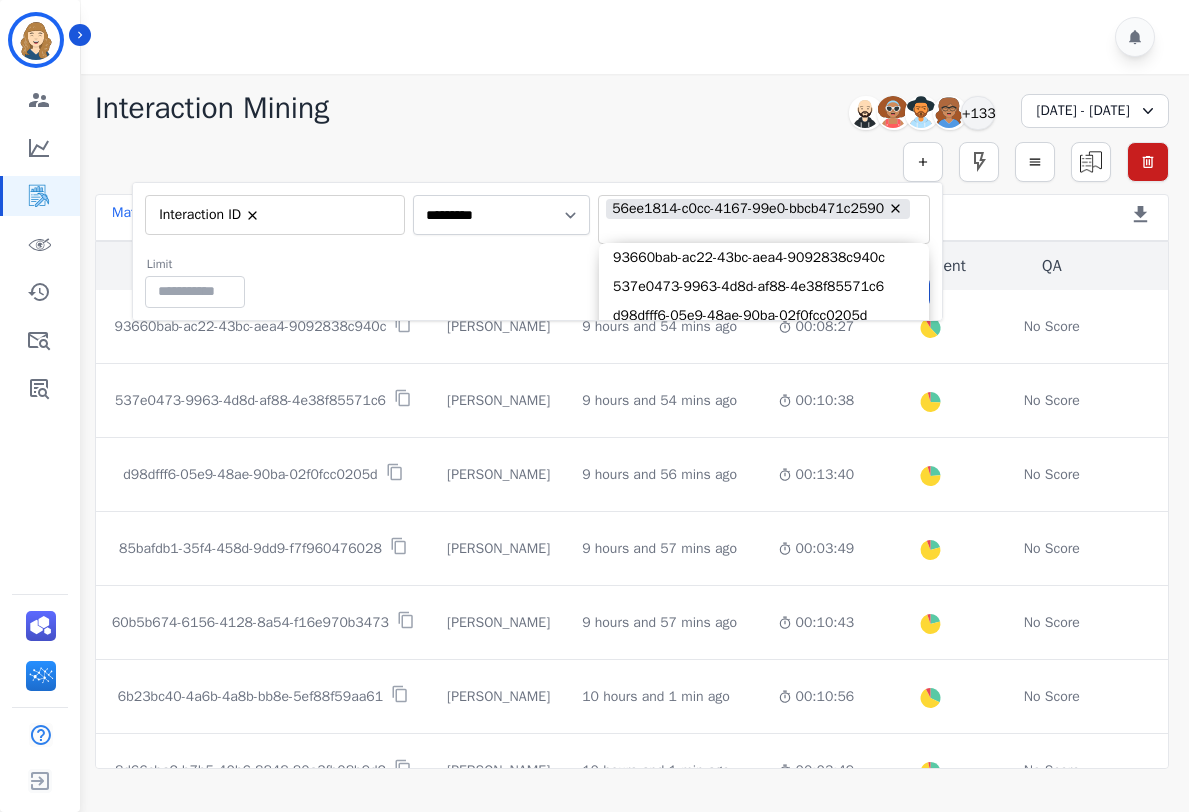 click on "Limit   **   Save As...       Delete   Submit" at bounding box center (537, 282) 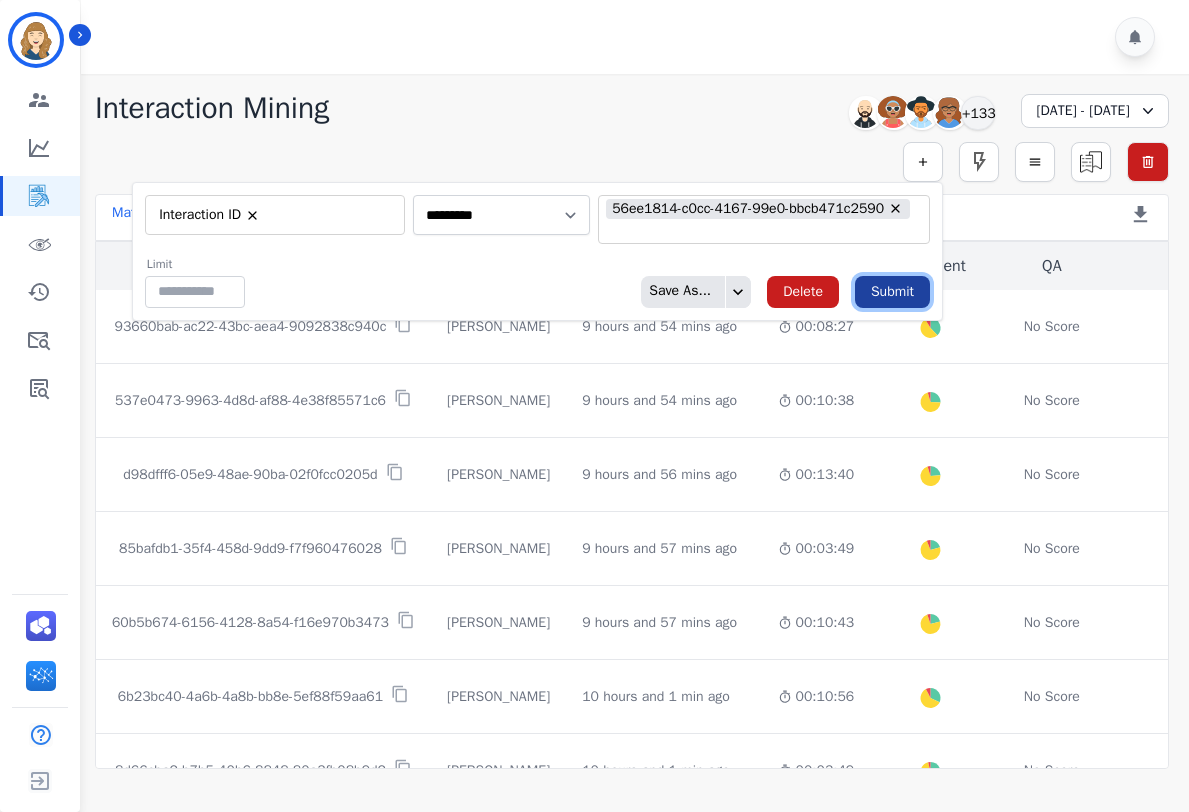 click on "Submit" at bounding box center [892, 292] 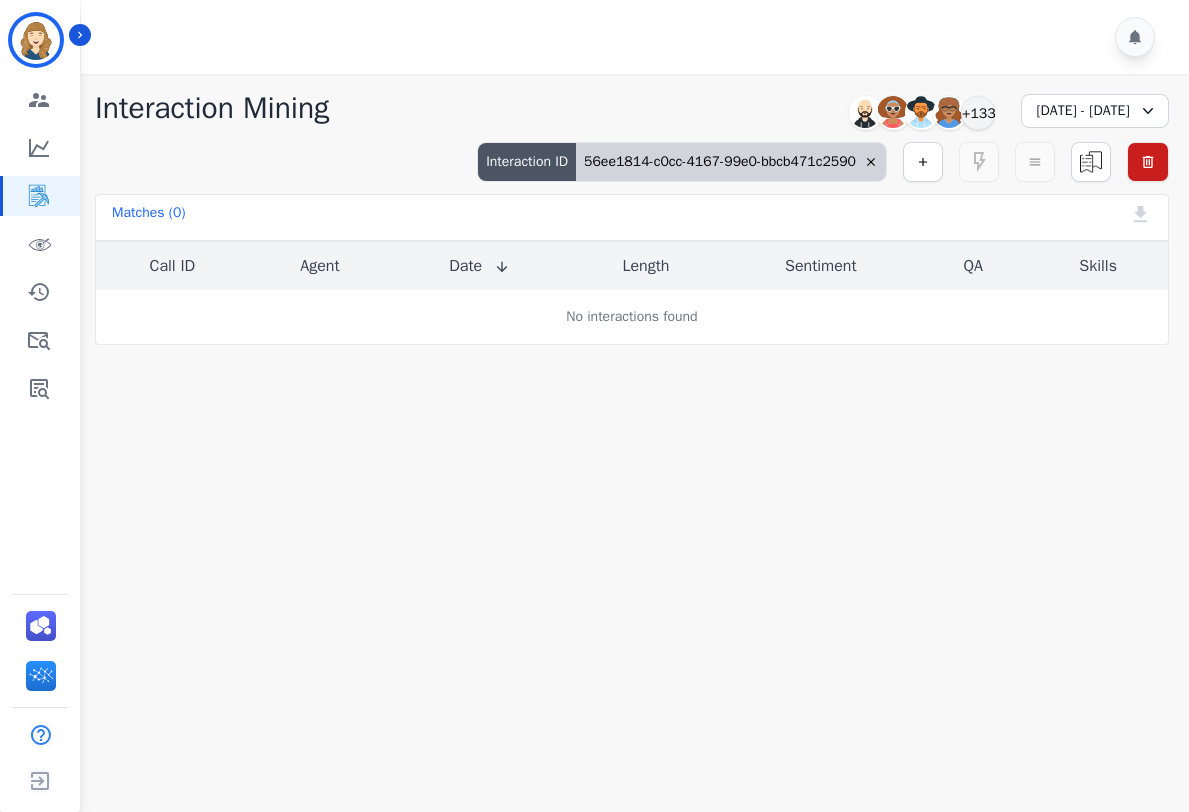 click at bounding box center (871, 162) 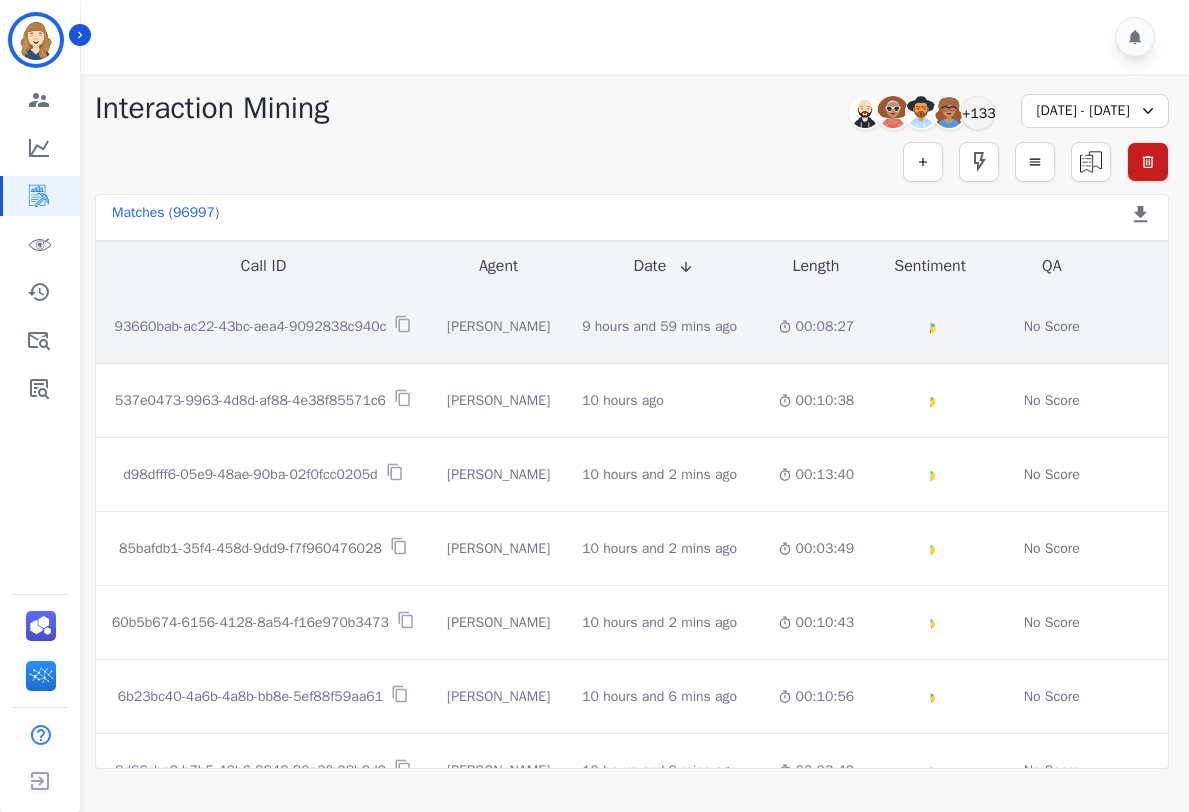 click on "93660bab-ac22-43bc-aea4-9092838c940c" at bounding box center (250, 327) 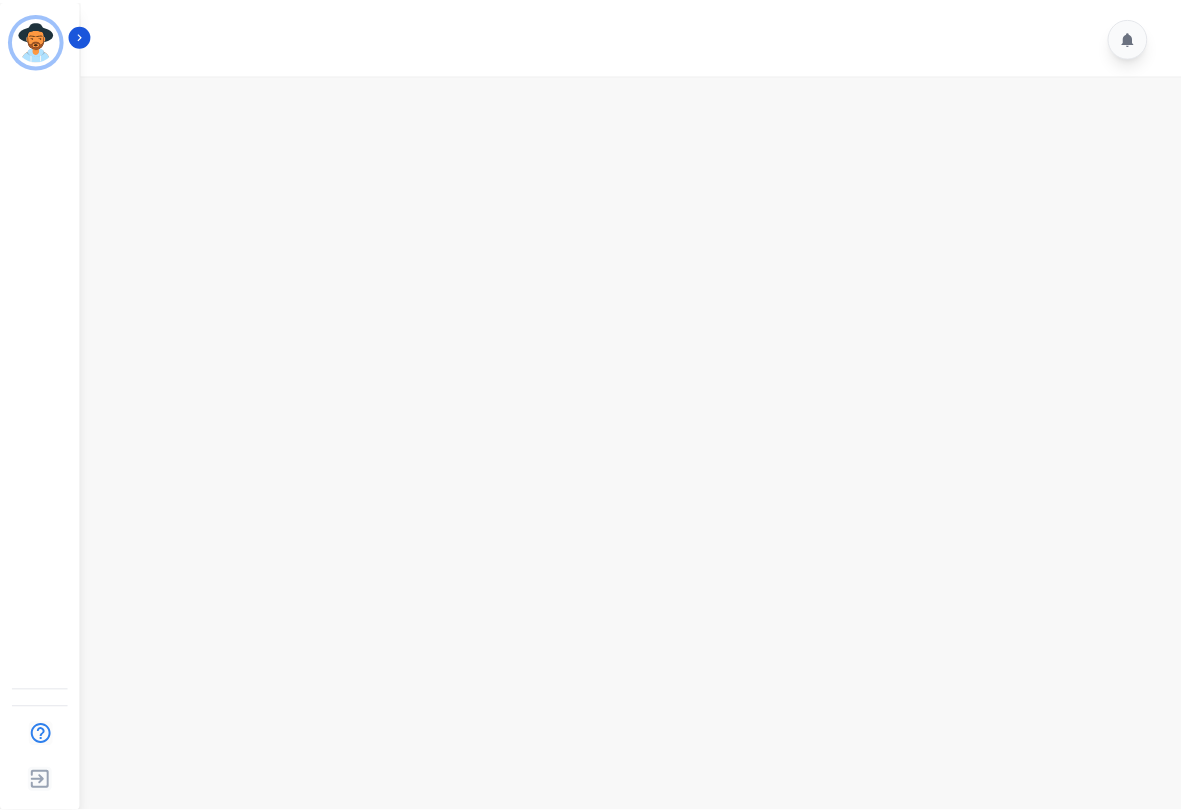 scroll, scrollTop: 0, scrollLeft: 0, axis: both 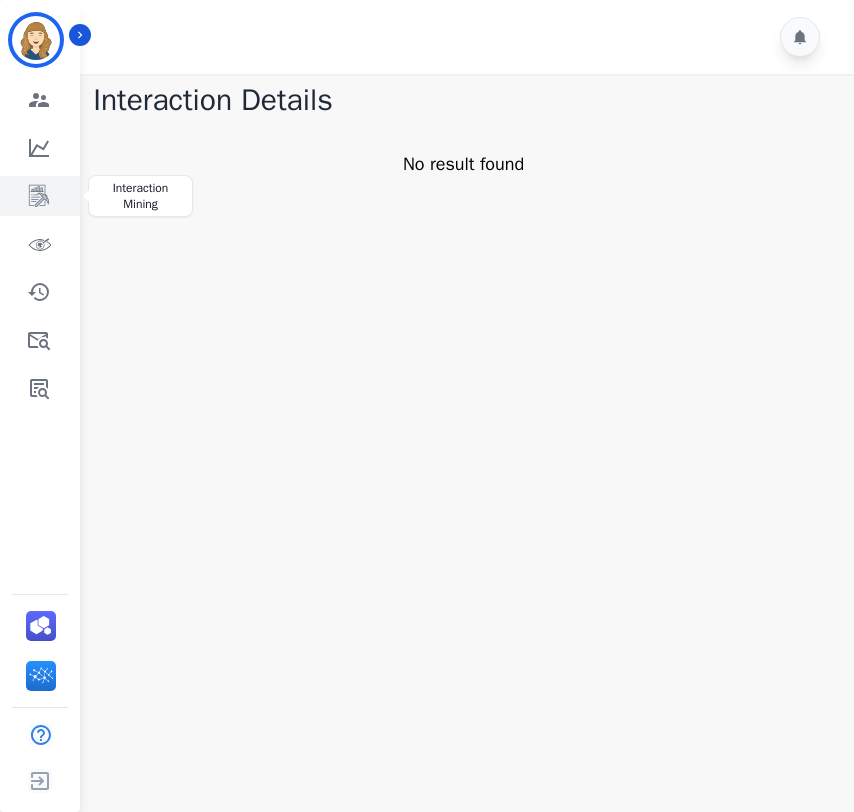 click 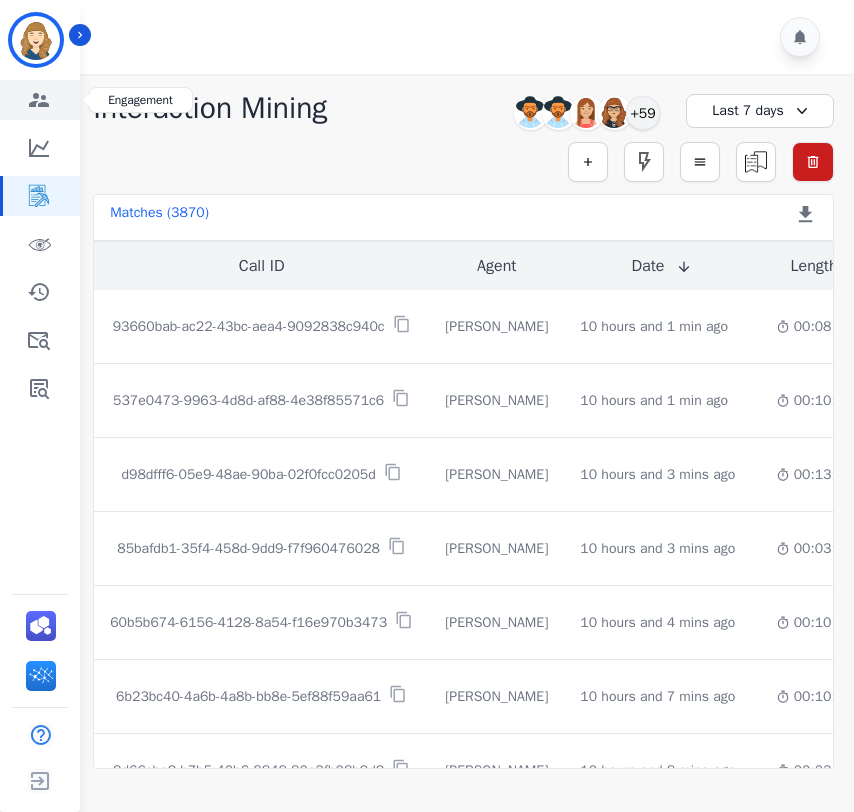 click at bounding box center [41, 100] 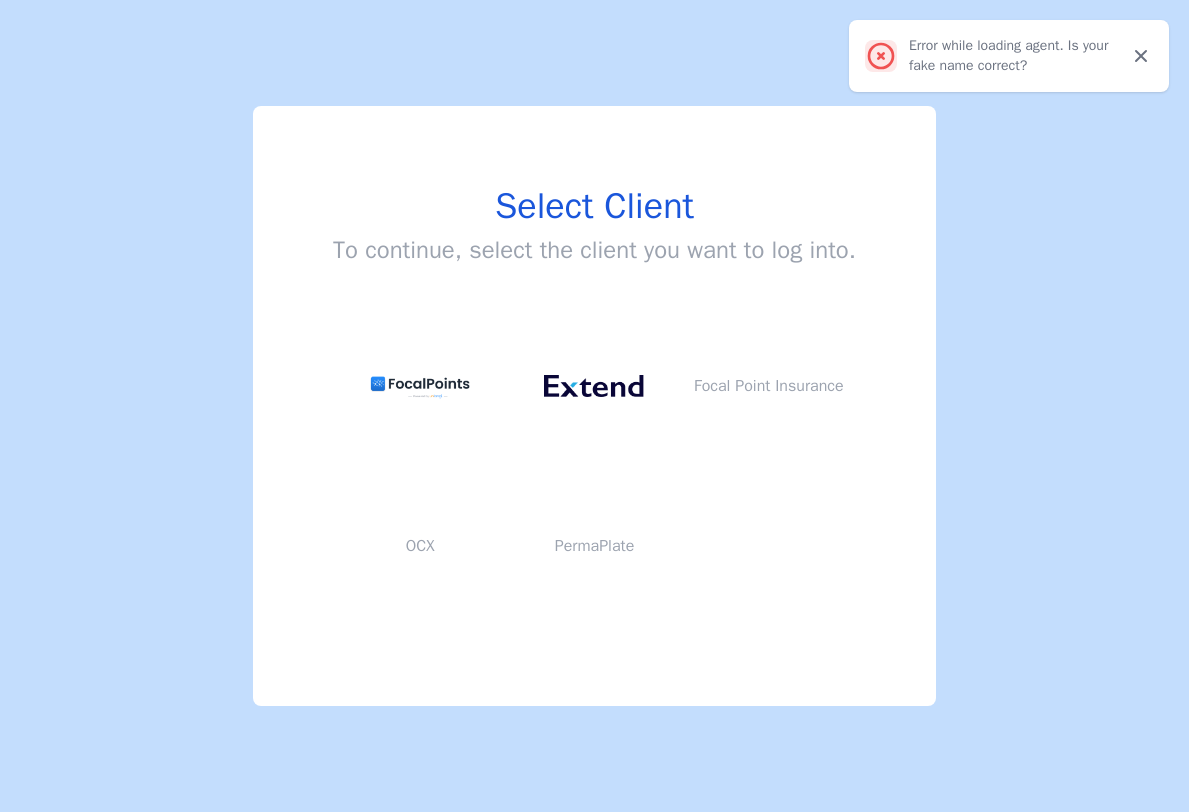 scroll, scrollTop: 0, scrollLeft: 0, axis: both 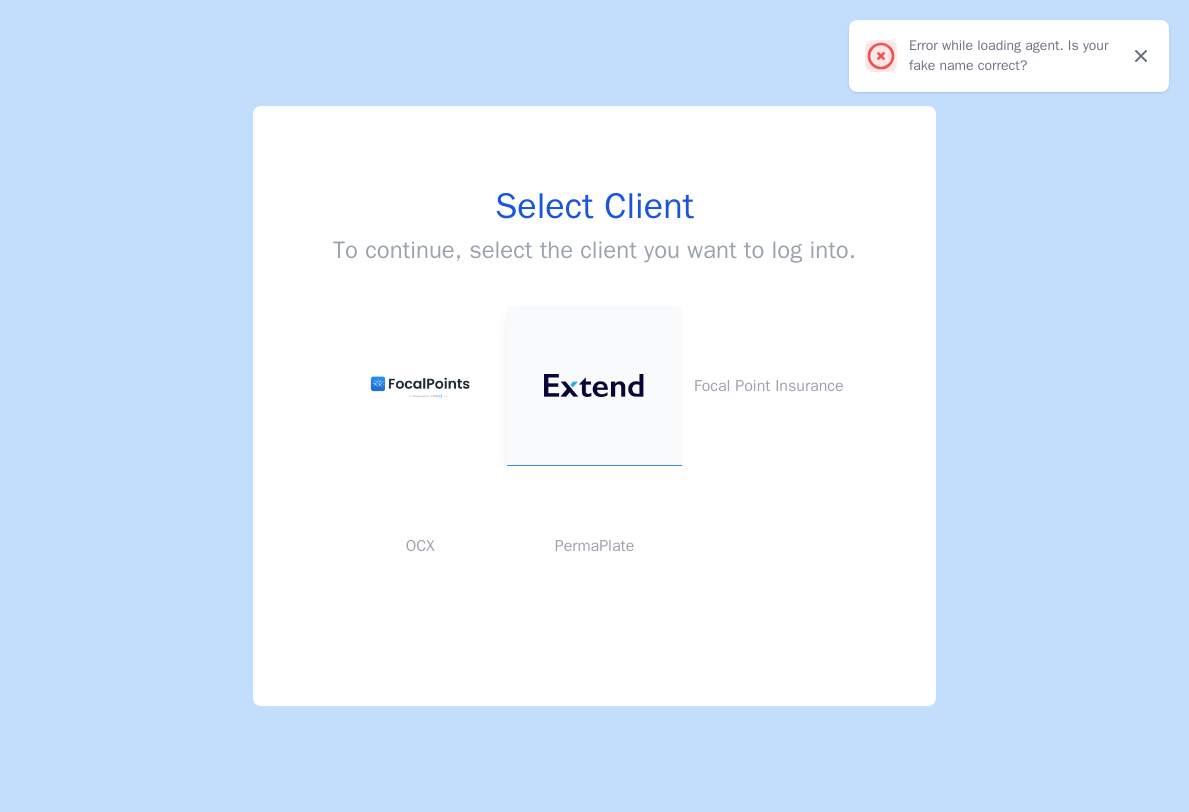 click at bounding box center (594, 385) 